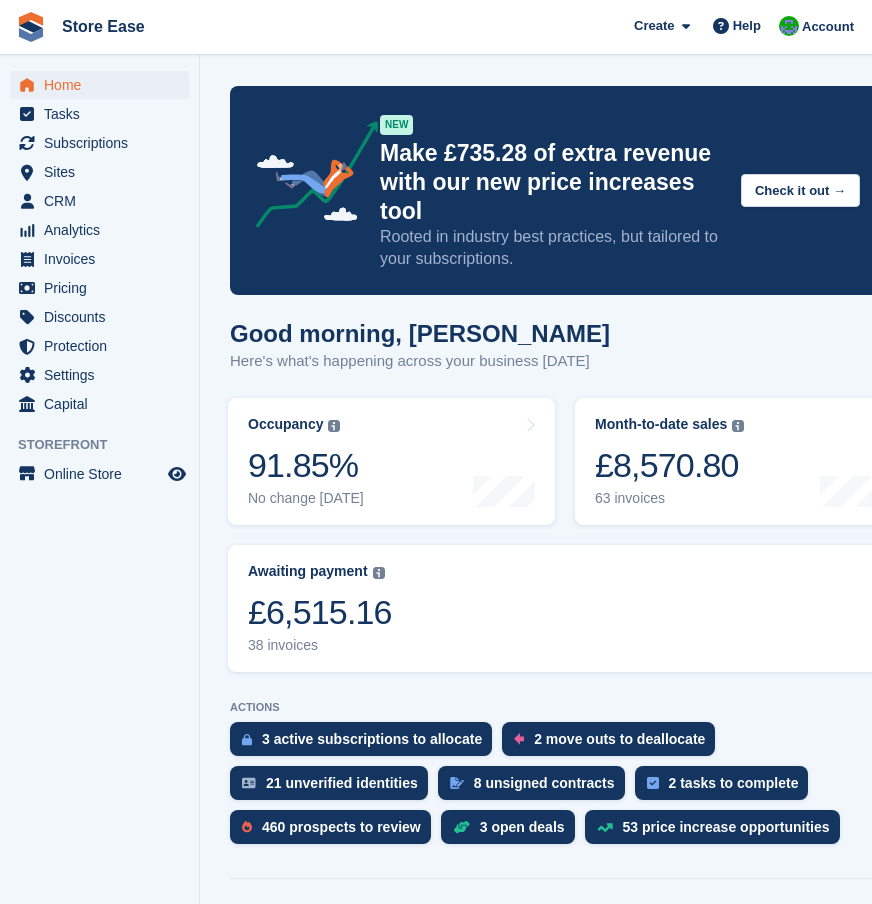scroll, scrollTop: 0, scrollLeft: 0, axis: both 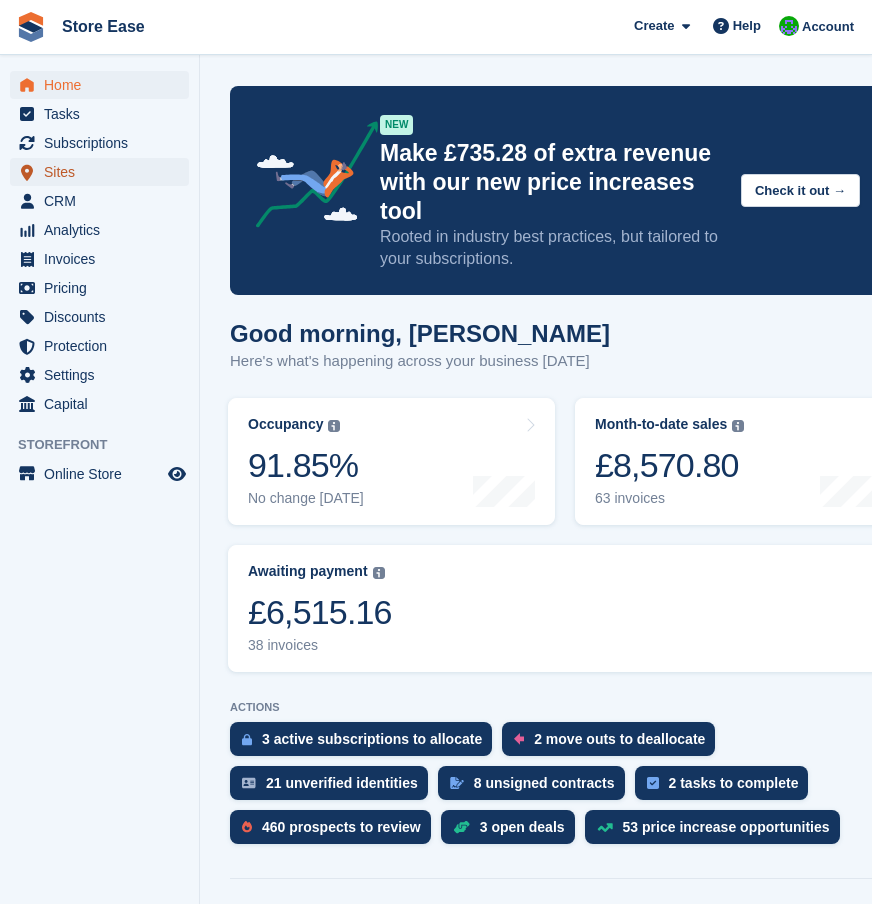 click on "Sites" at bounding box center [104, 172] 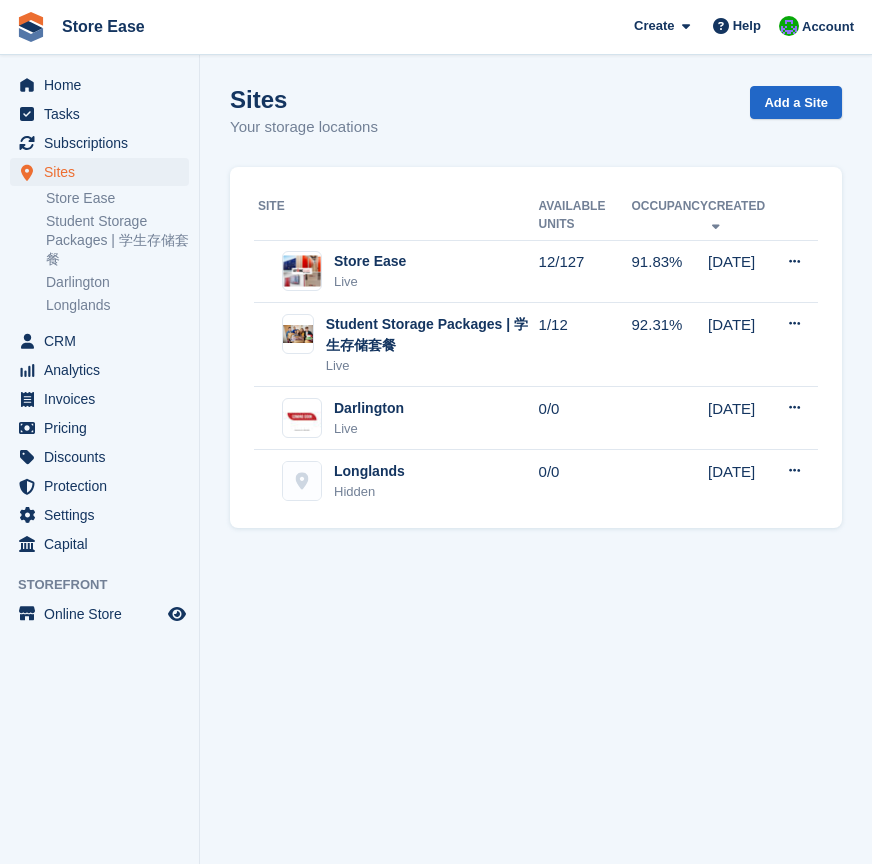 scroll, scrollTop: 0, scrollLeft: 0, axis: both 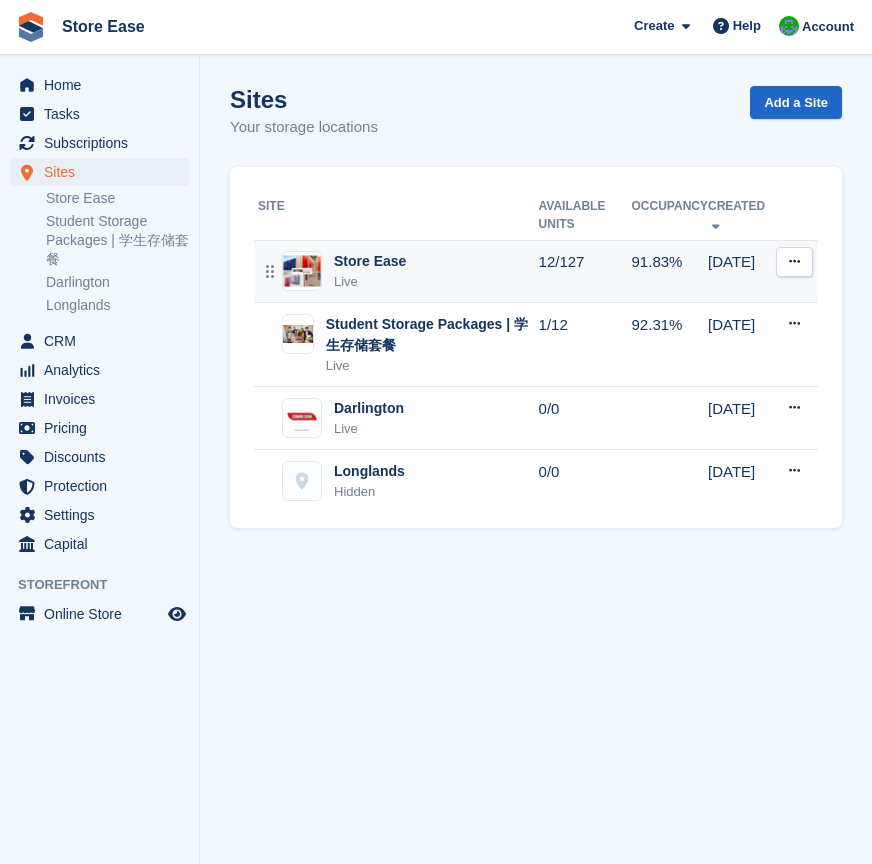click on "Store Ease" at bounding box center [370, 261] 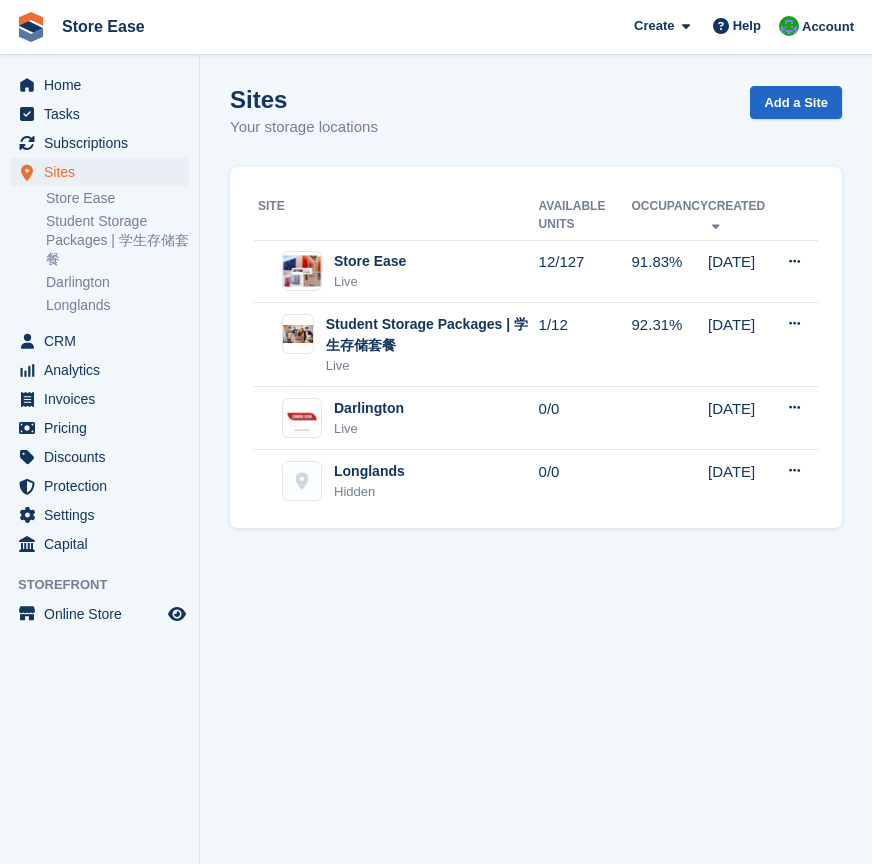 scroll, scrollTop: 0, scrollLeft: 0, axis: both 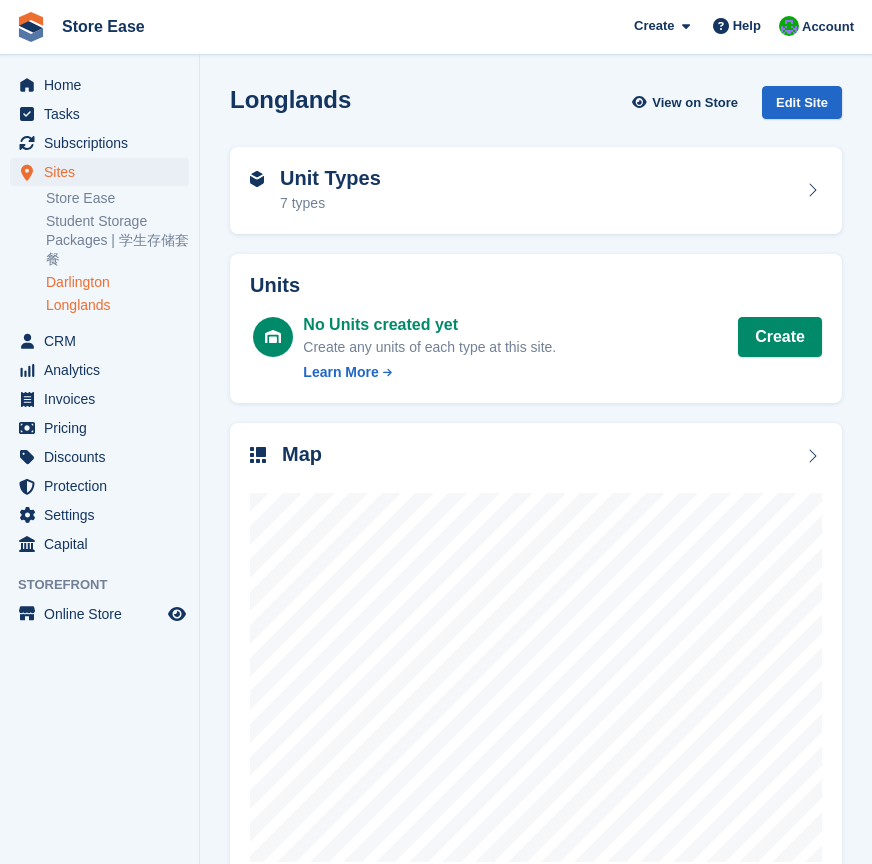 click on "Darlington" at bounding box center [117, 282] 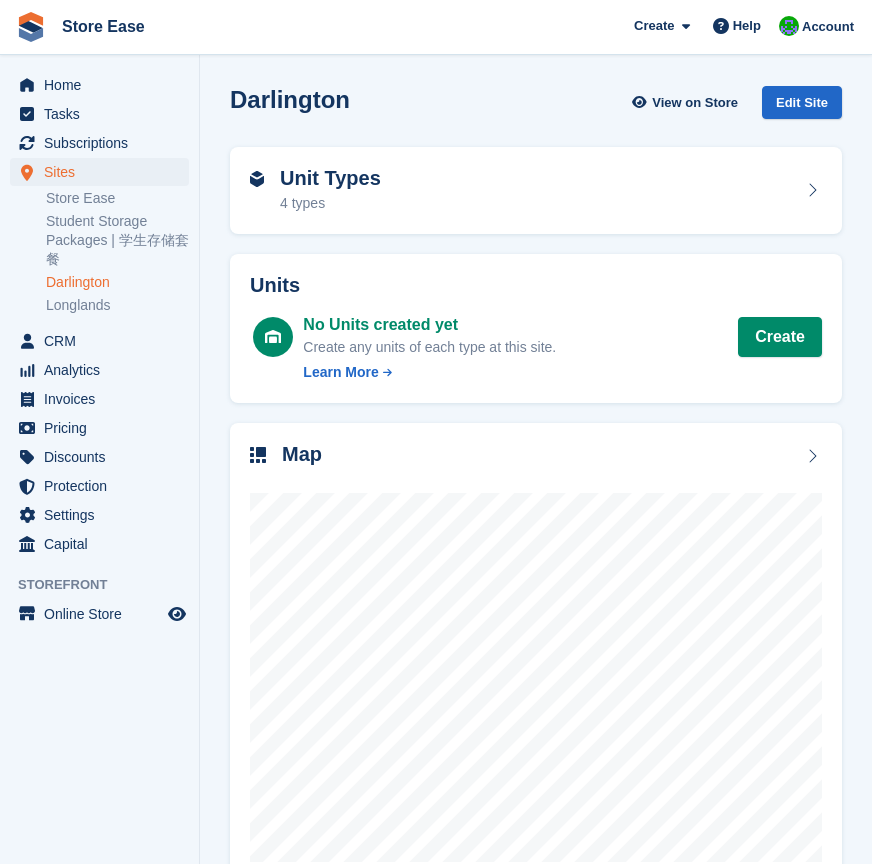 scroll, scrollTop: 0, scrollLeft: 0, axis: both 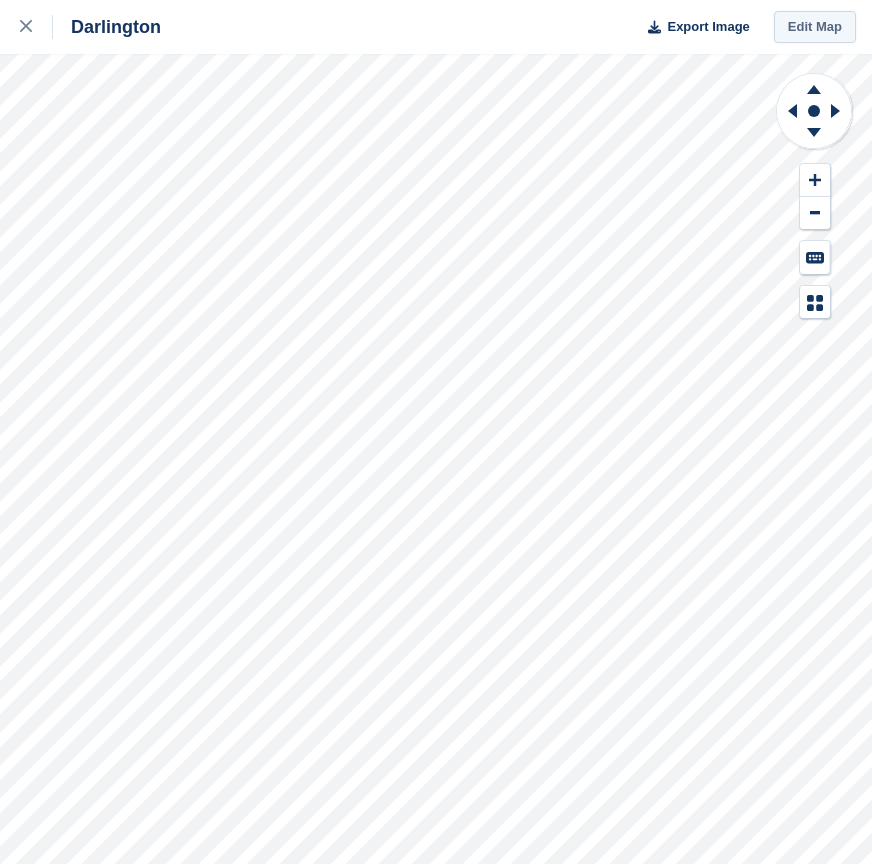 click on "Edit Map" at bounding box center (815, 27) 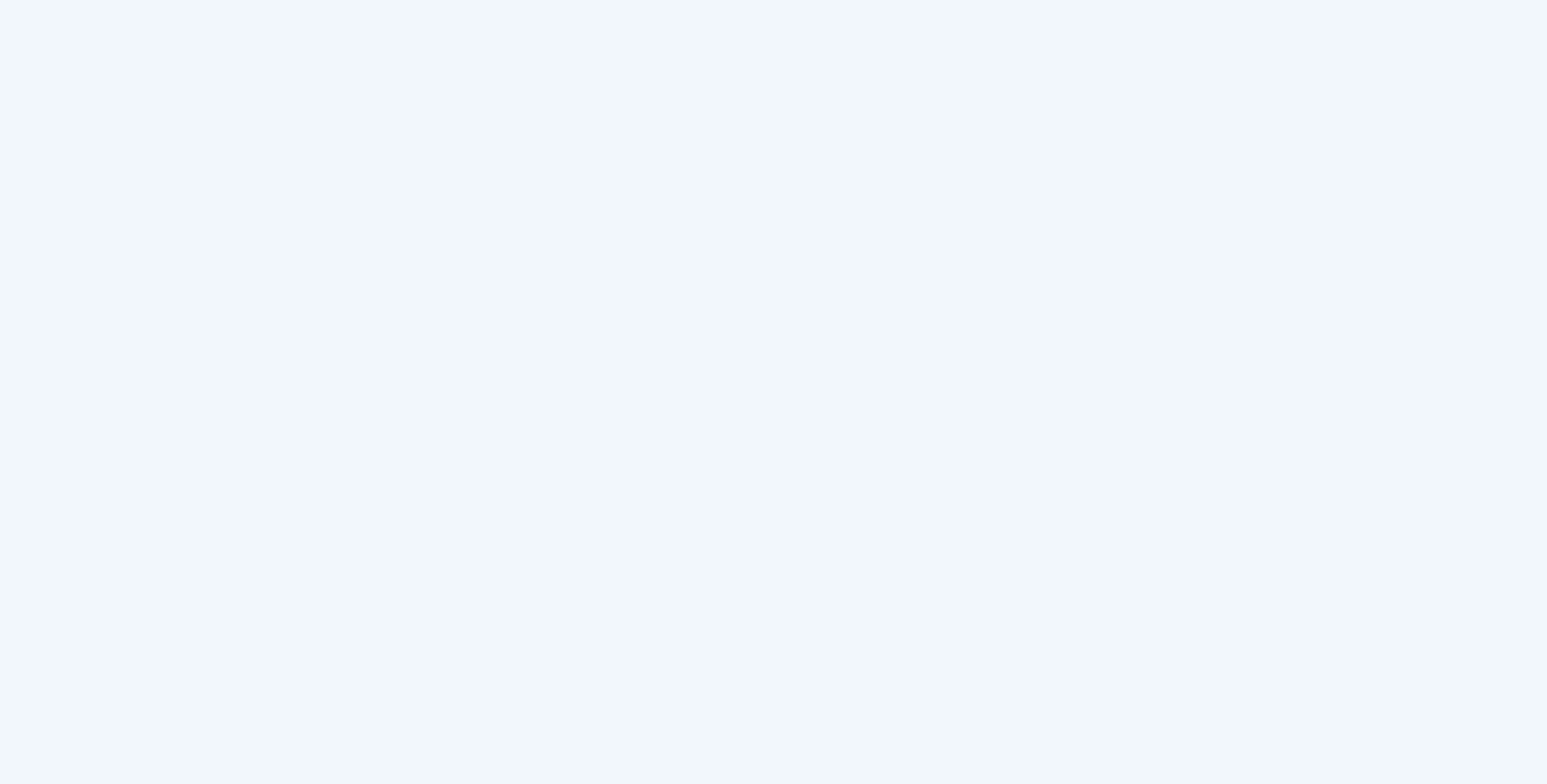 scroll, scrollTop: 0, scrollLeft: 0, axis: both 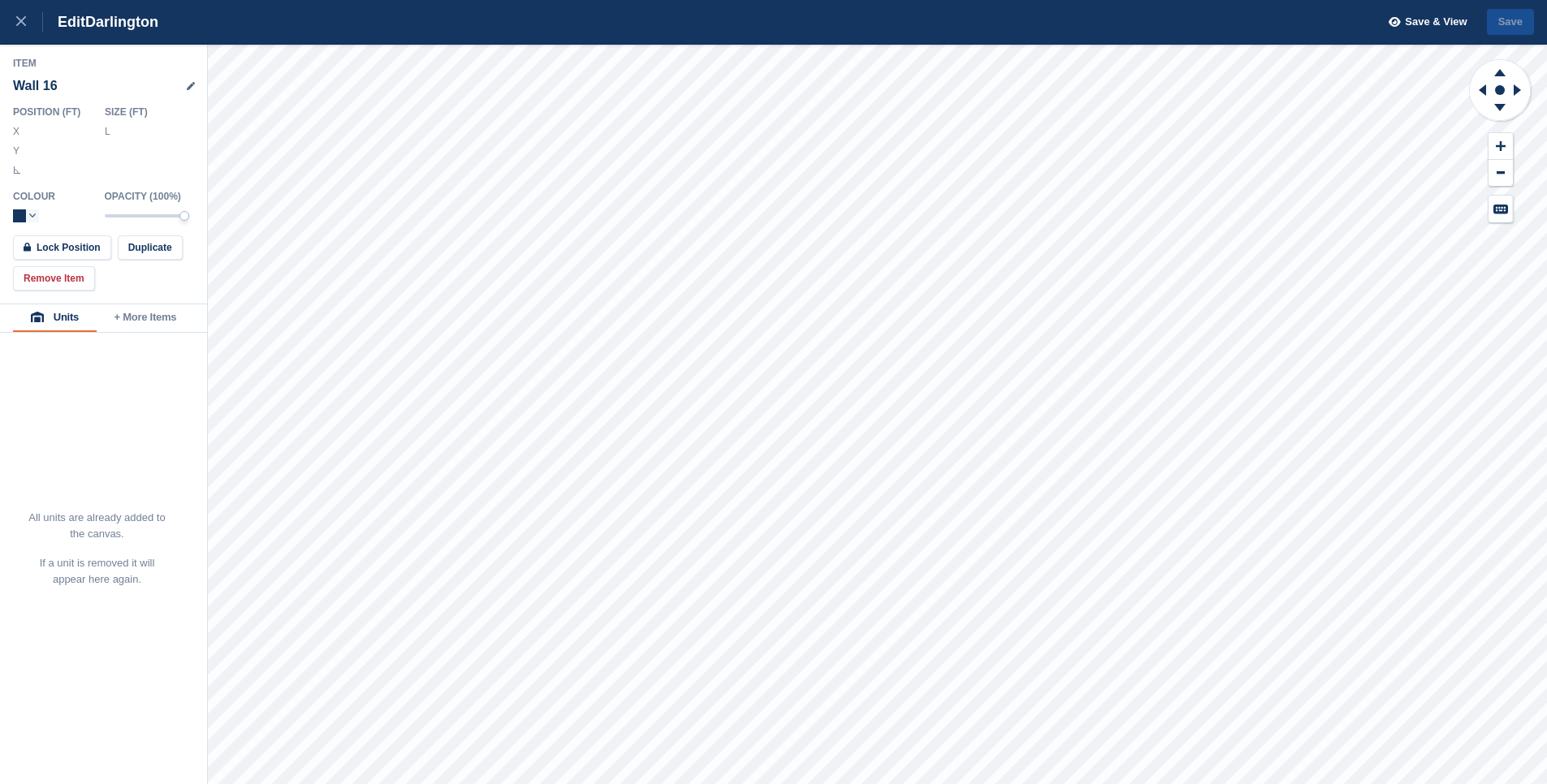 drag, startPoint x: 147, startPoint y: 135, endPoint x: 119, endPoint y: 138, distance: 28.160256 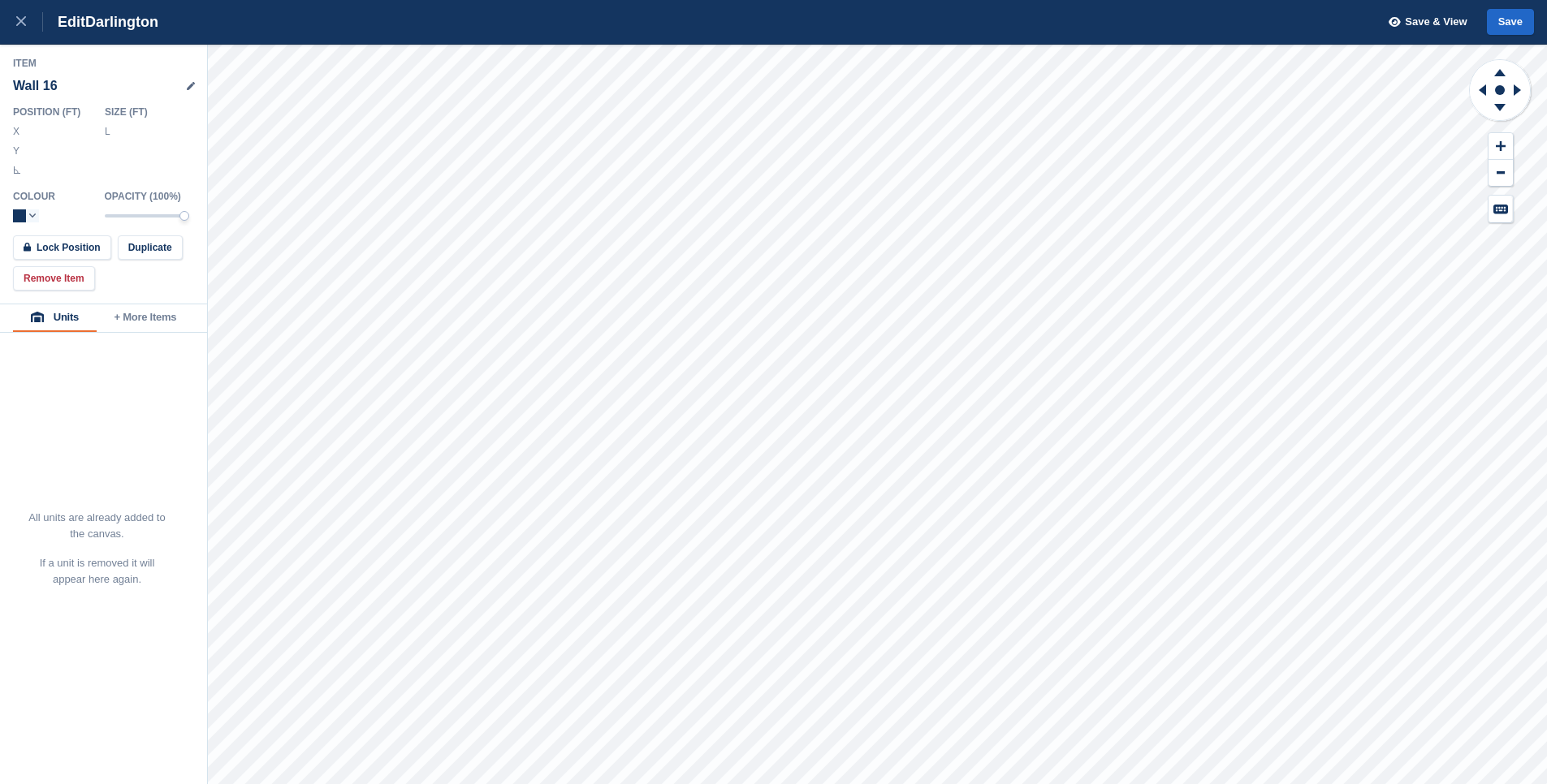 type on "**" 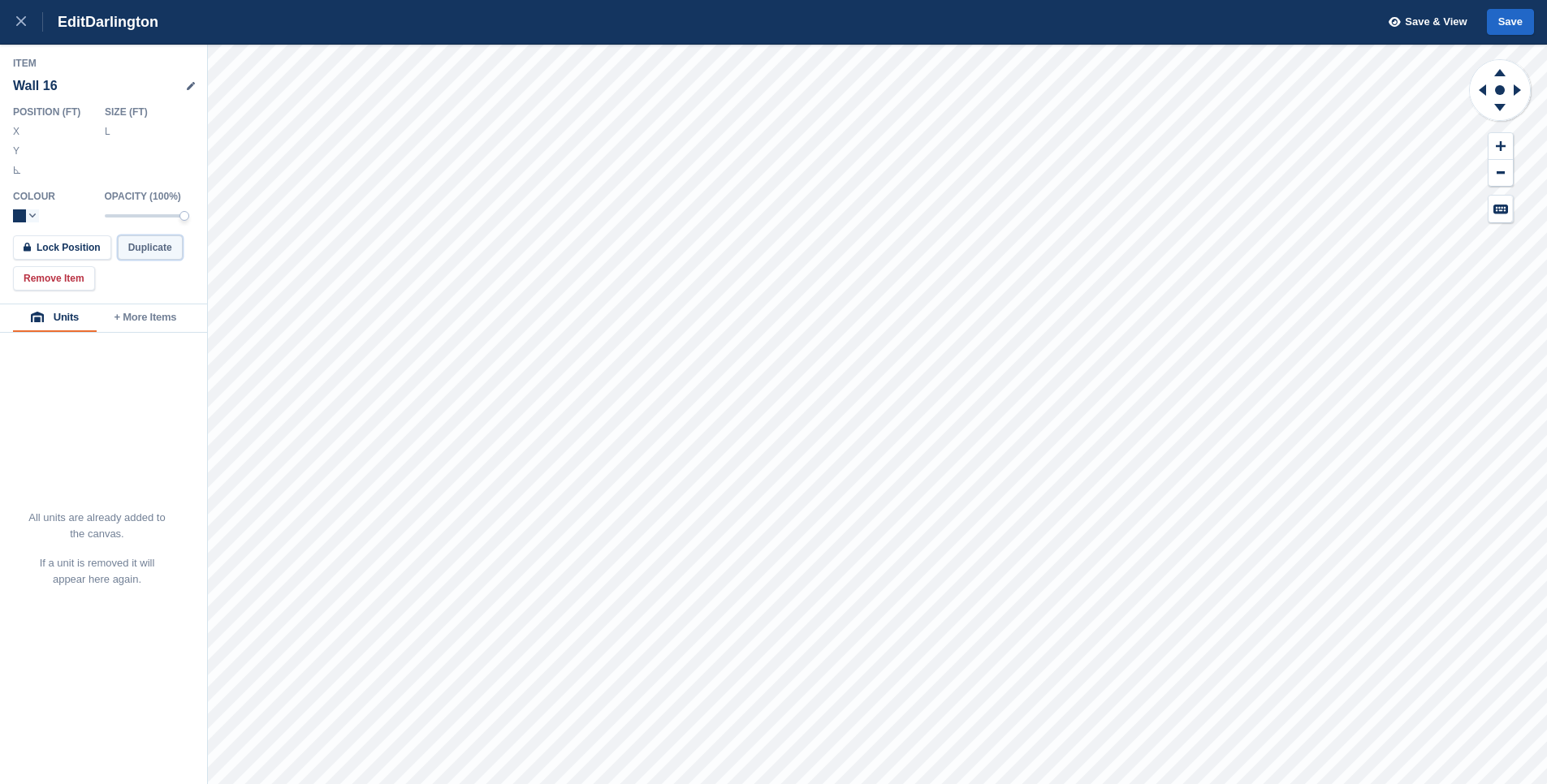 click on "Duplicate" at bounding box center (150, 248) 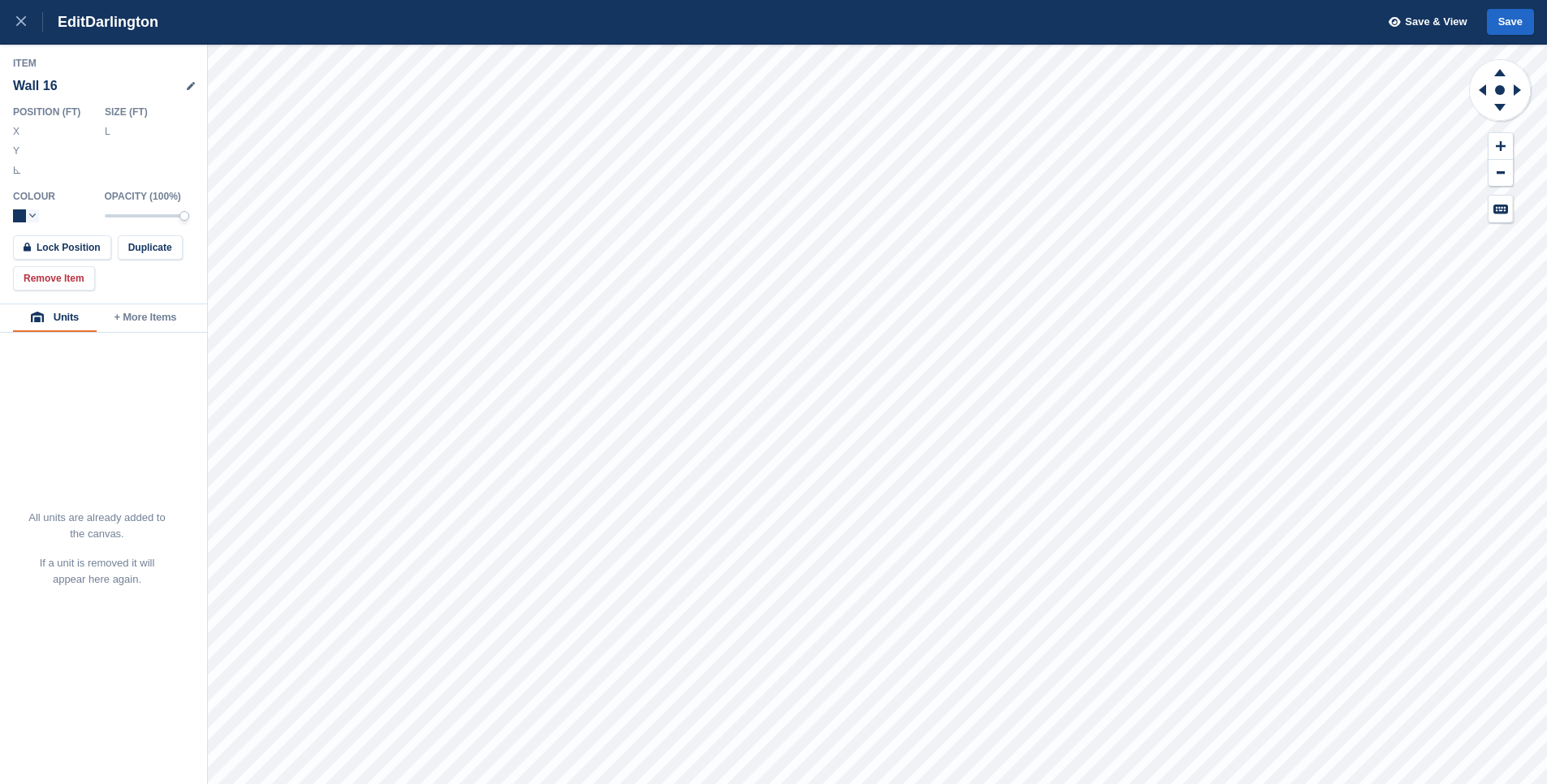 type on "********" 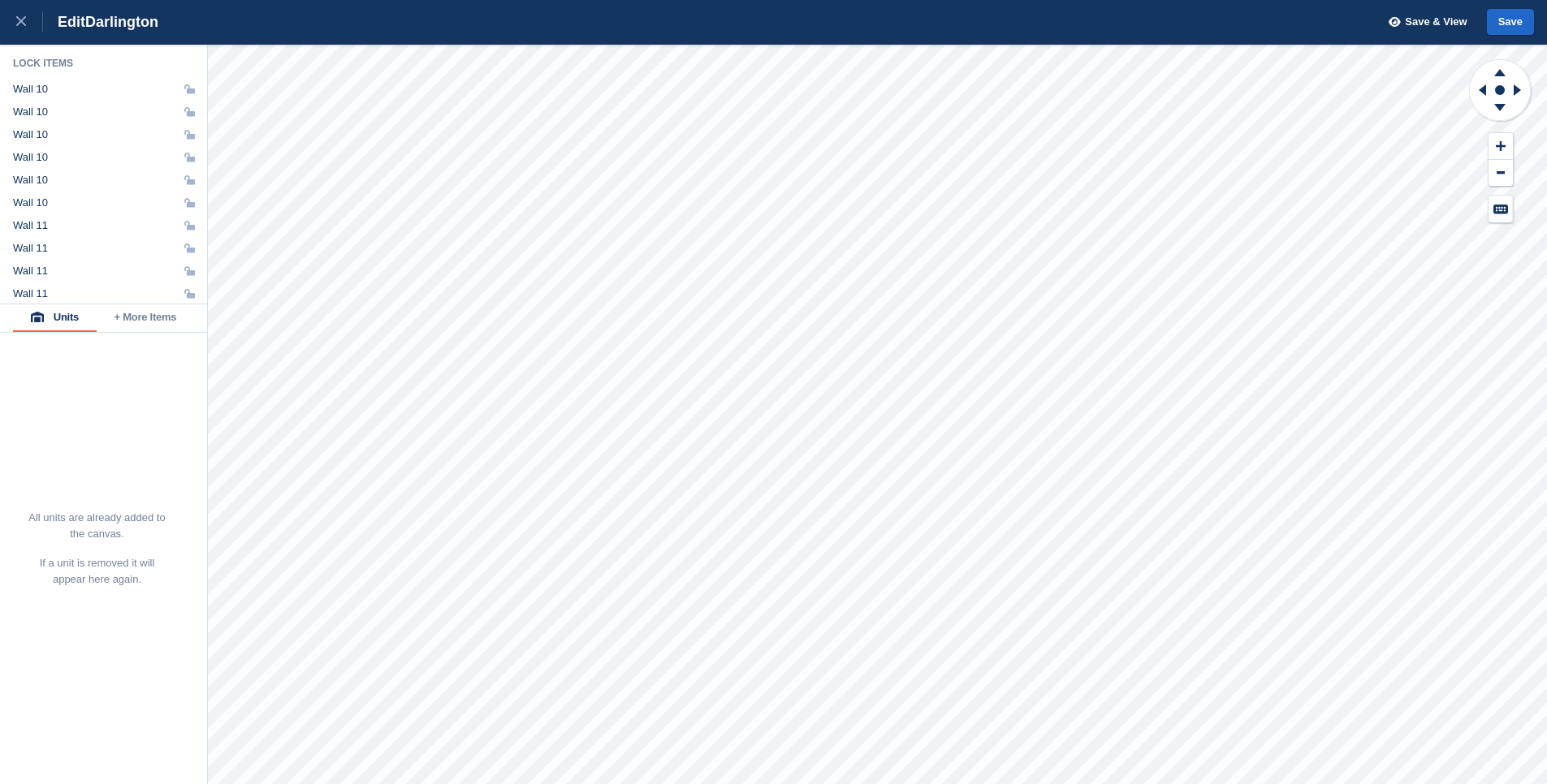 click on "Lock Items Wall 10 Wall 10 Wall 10 Wall 10 Wall 10 Wall 10 Wall 11 Wall 11 Wall 11 Wall 11 Wall 11 Wall 11 Wall 11 Wall 11 Wall 11 Wall 11 Wall 11 Wall 11 Wall 12 Wall 12 Wall 12 Wall 12 Wall 13 Wall 13 Wall 14 Wall 14 Wall 15 Wall 16 Wall 16 Wall 16 Wall 16 Wall 16 Wall 17 Wall 17 Wall 18 Wall 19 Wall 19 Wall 20 Wall 20 Wall 21 Wall 22 Wall 22 Wall 22 Wall 22 Wall 23 Wall 23 Wall 23 Wall 23 Wall 24 Wall 24 Wall 24 Wall 24 Wall 25 Wall 25 Wall 25 Wall 25 Wall 26 Wall 27 Wall 28 218 ft Wall 30 Wall 31 Wall 32 Wall 33 Background Image Units + More Items All units are already added to the canvas. If a unit is removed it will appear here again." at bounding box center [773, 414] 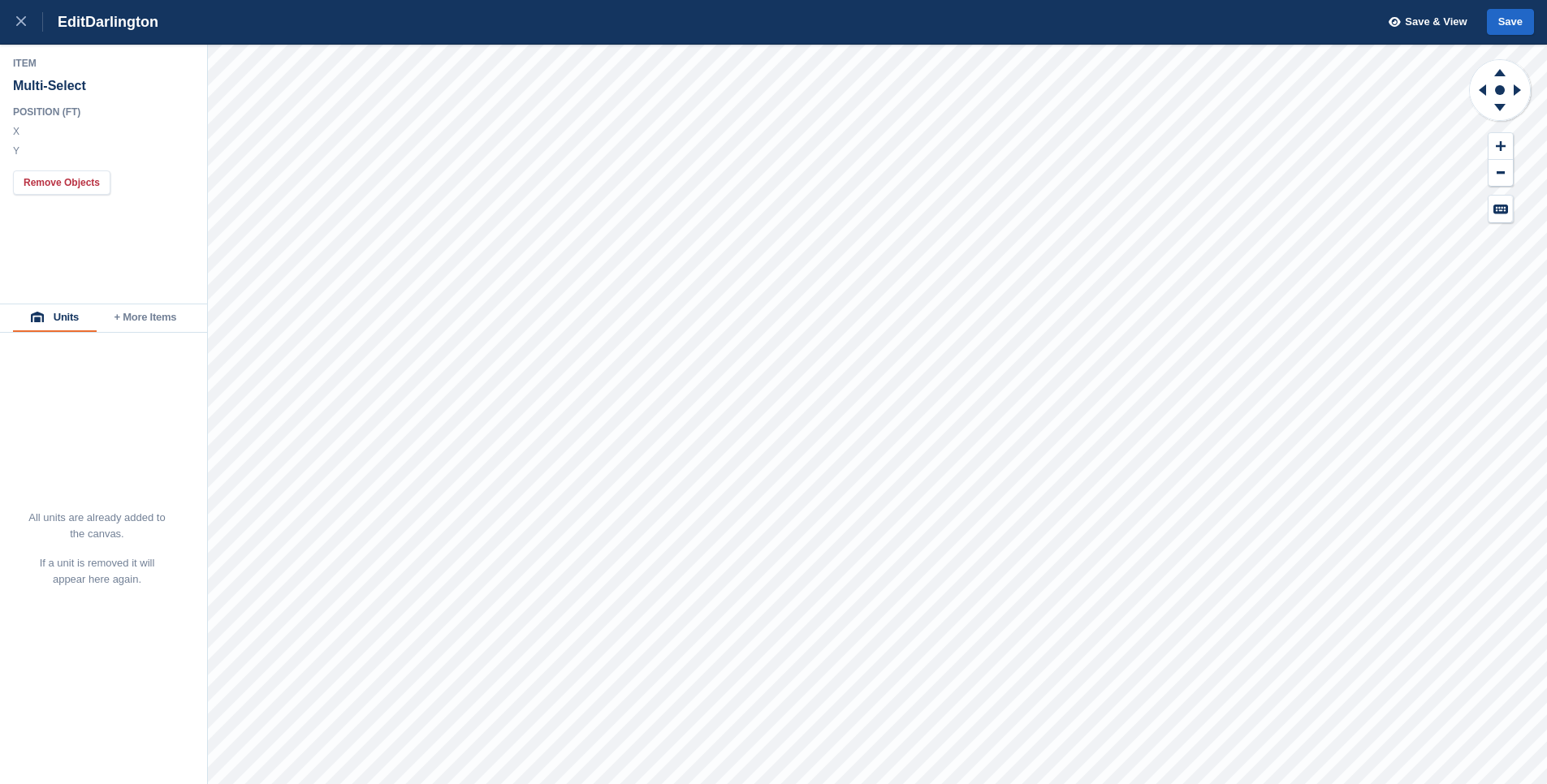 type on "********" 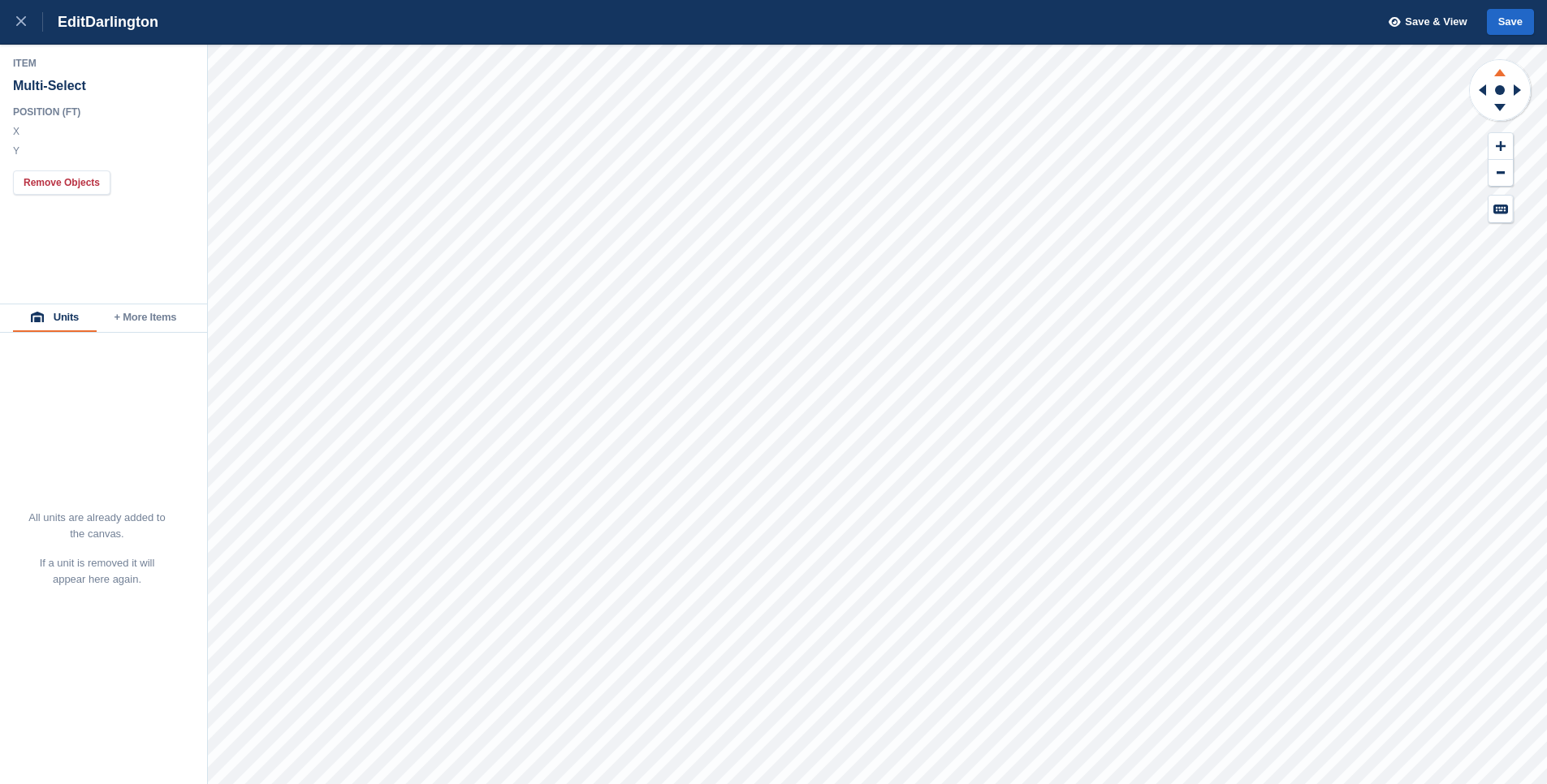 click 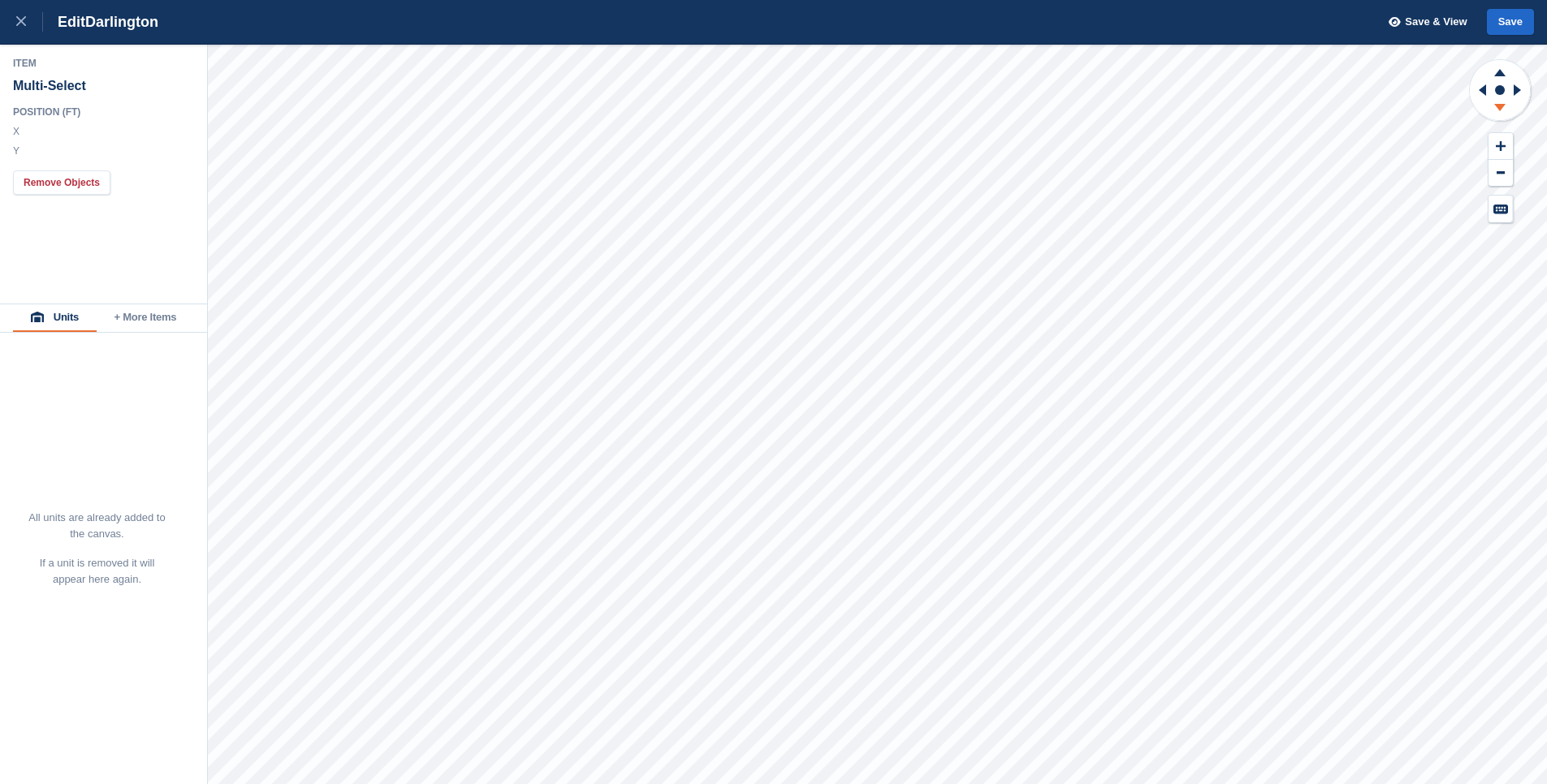 click 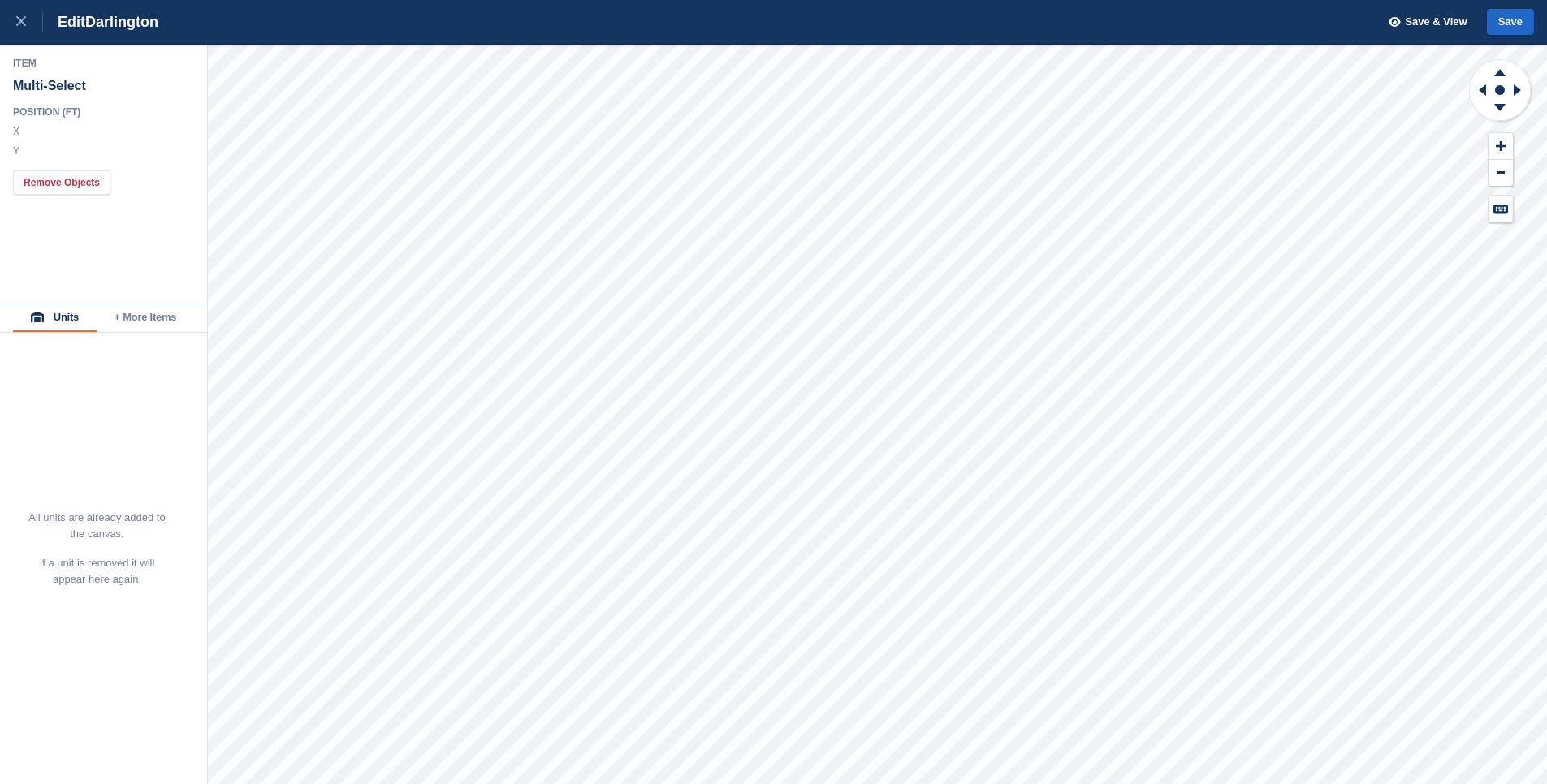 drag, startPoint x: 149, startPoint y: 317, endPoint x: 153, endPoint y: 330, distance: 13.601471 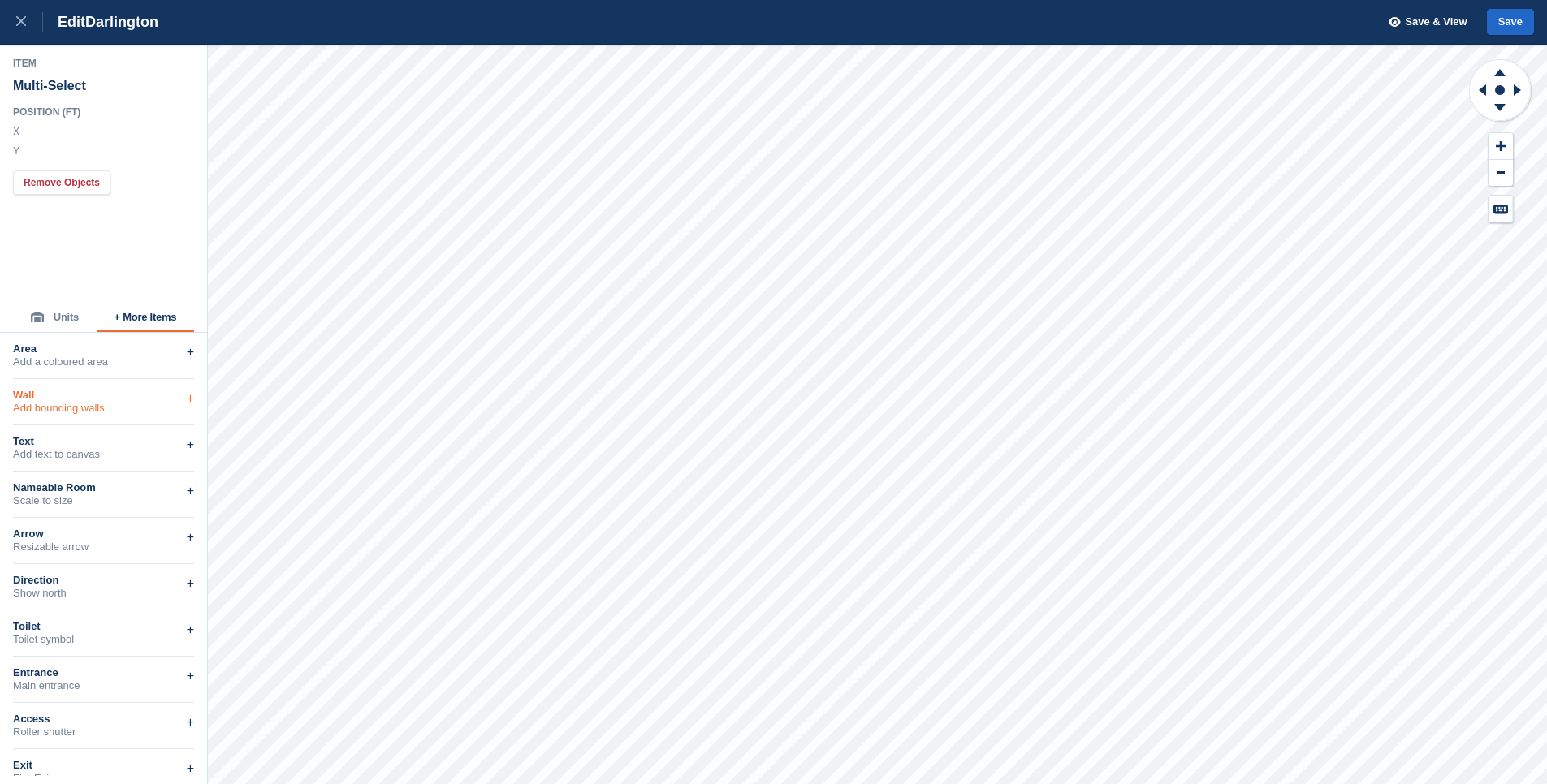 click on "Wall" at bounding box center (103, 395) 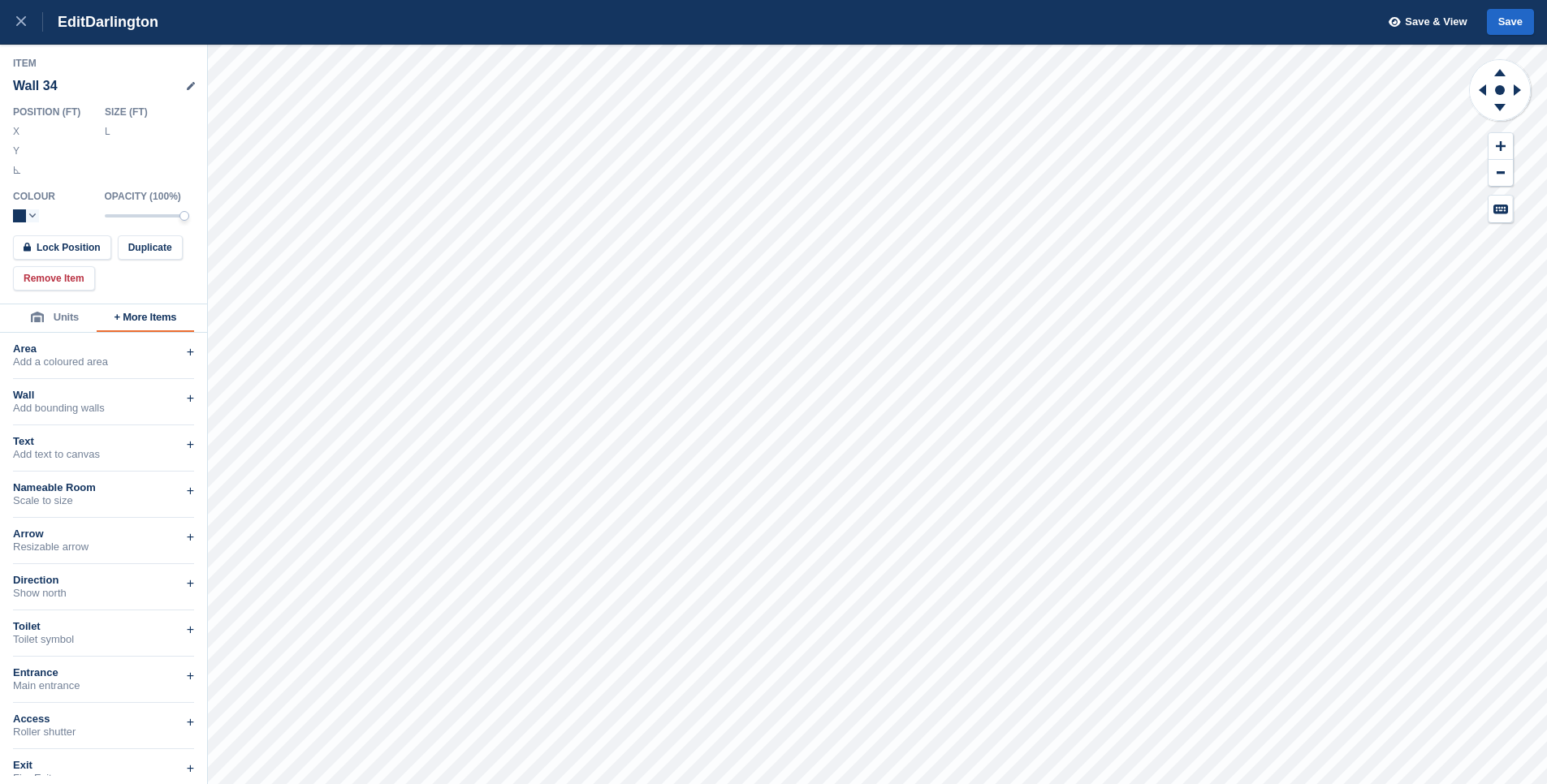 drag, startPoint x: 147, startPoint y: 130, endPoint x: 118, endPoint y: 132, distance: 29.068884 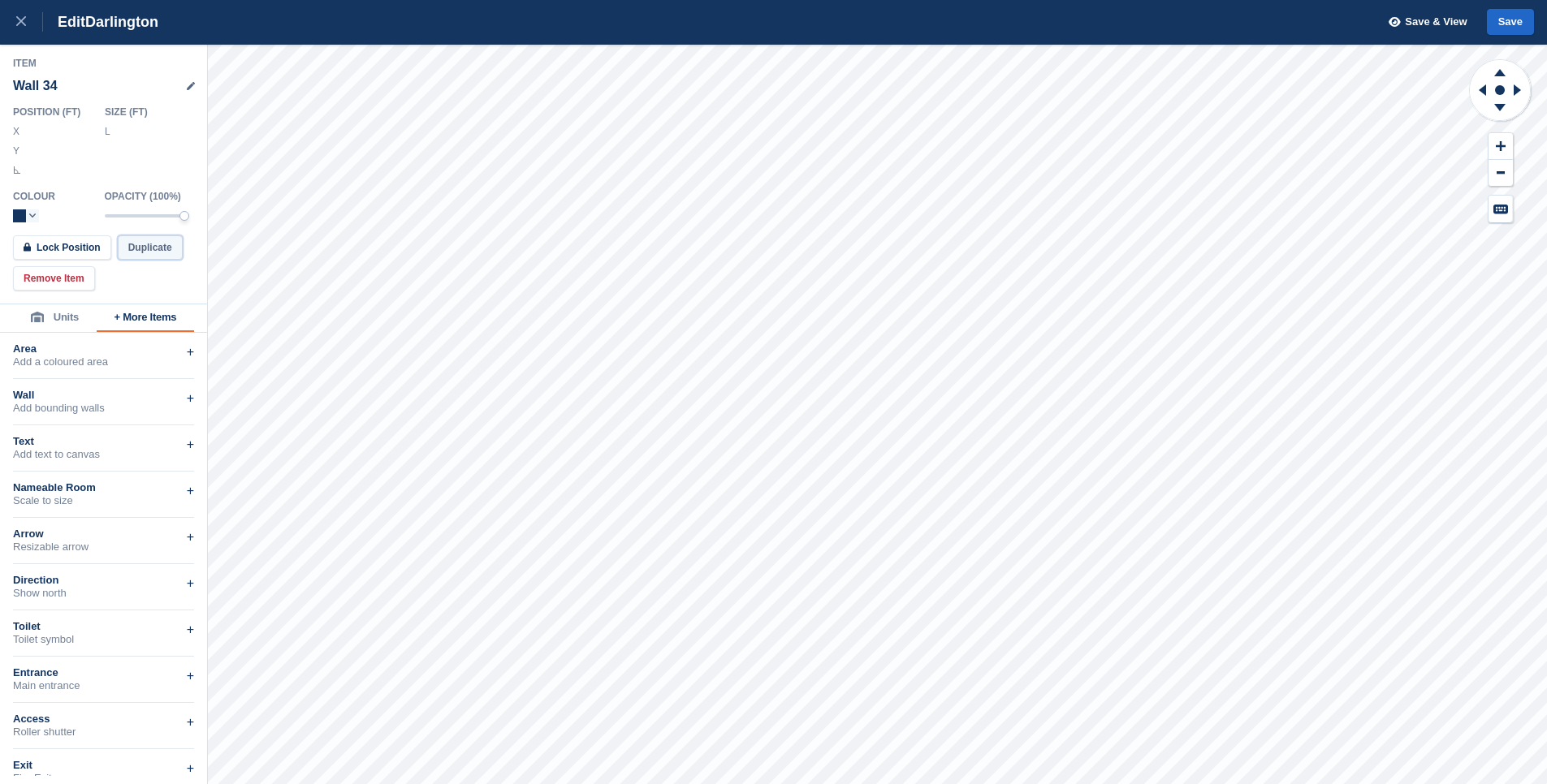 click on "Duplicate" at bounding box center [150, 248] 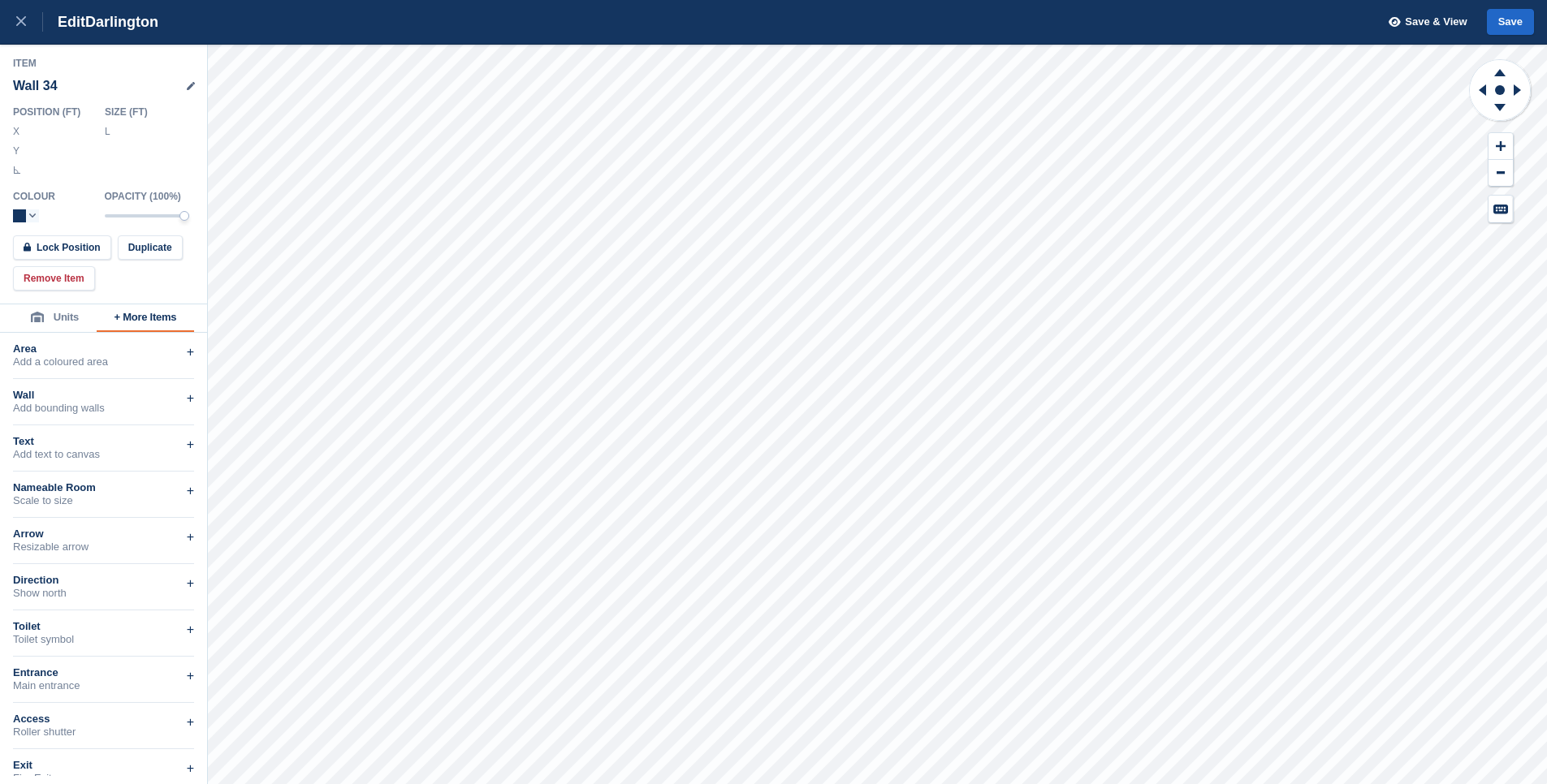 drag, startPoint x: 142, startPoint y: 132, endPoint x: 121, endPoint y: 135, distance: 21.213203 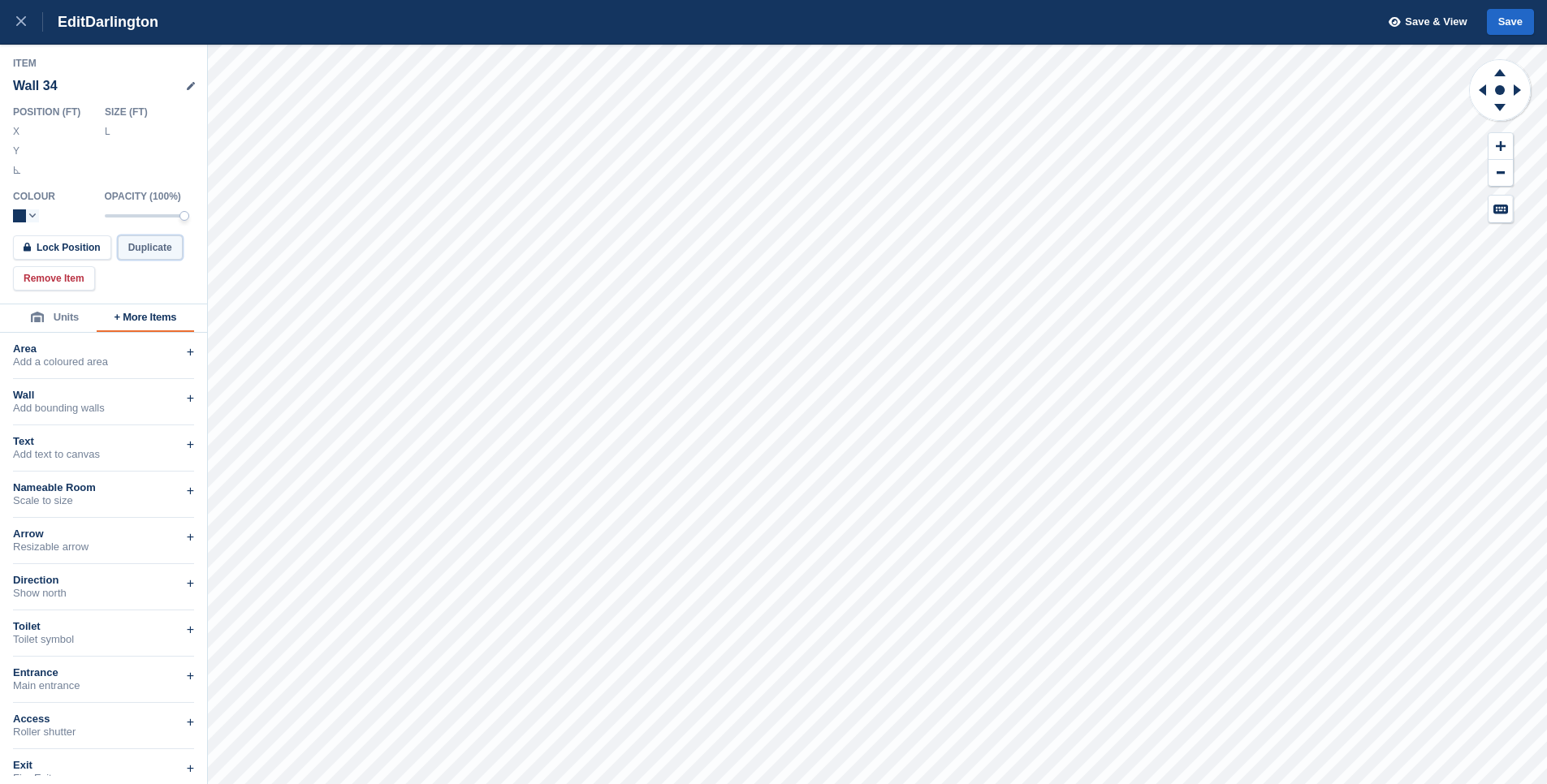 click on "Duplicate" at bounding box center [150, 248] 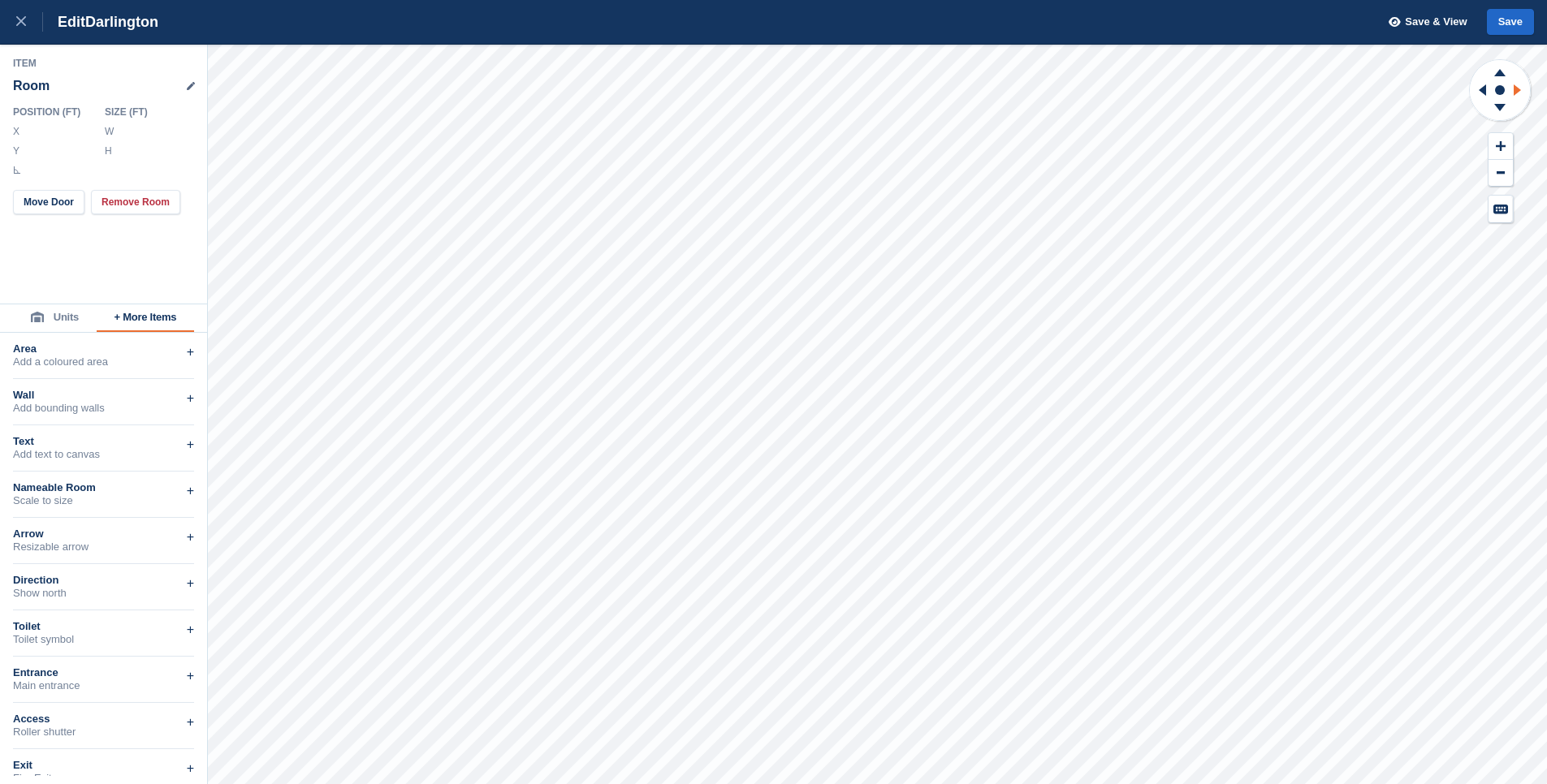 click 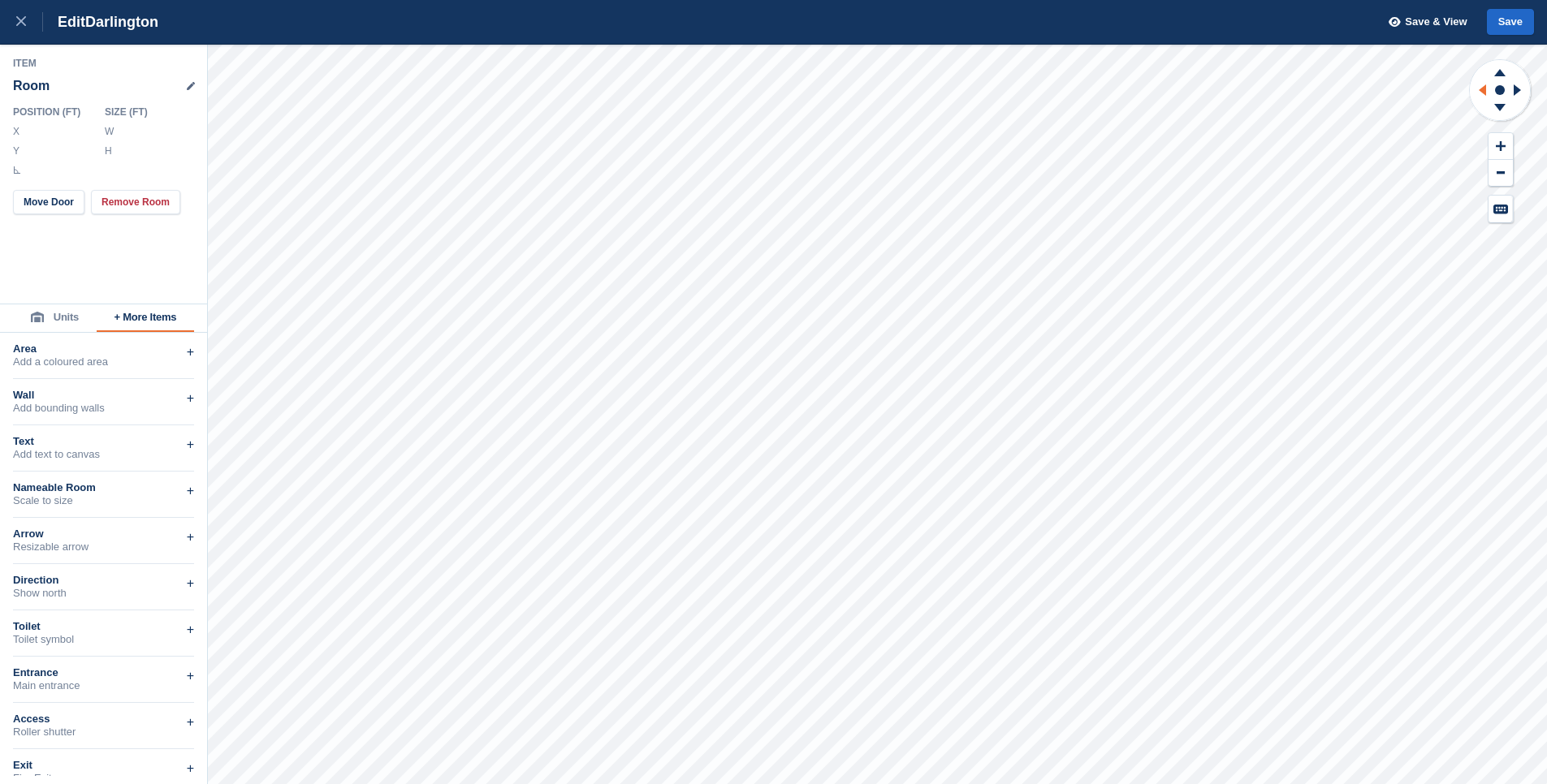 click 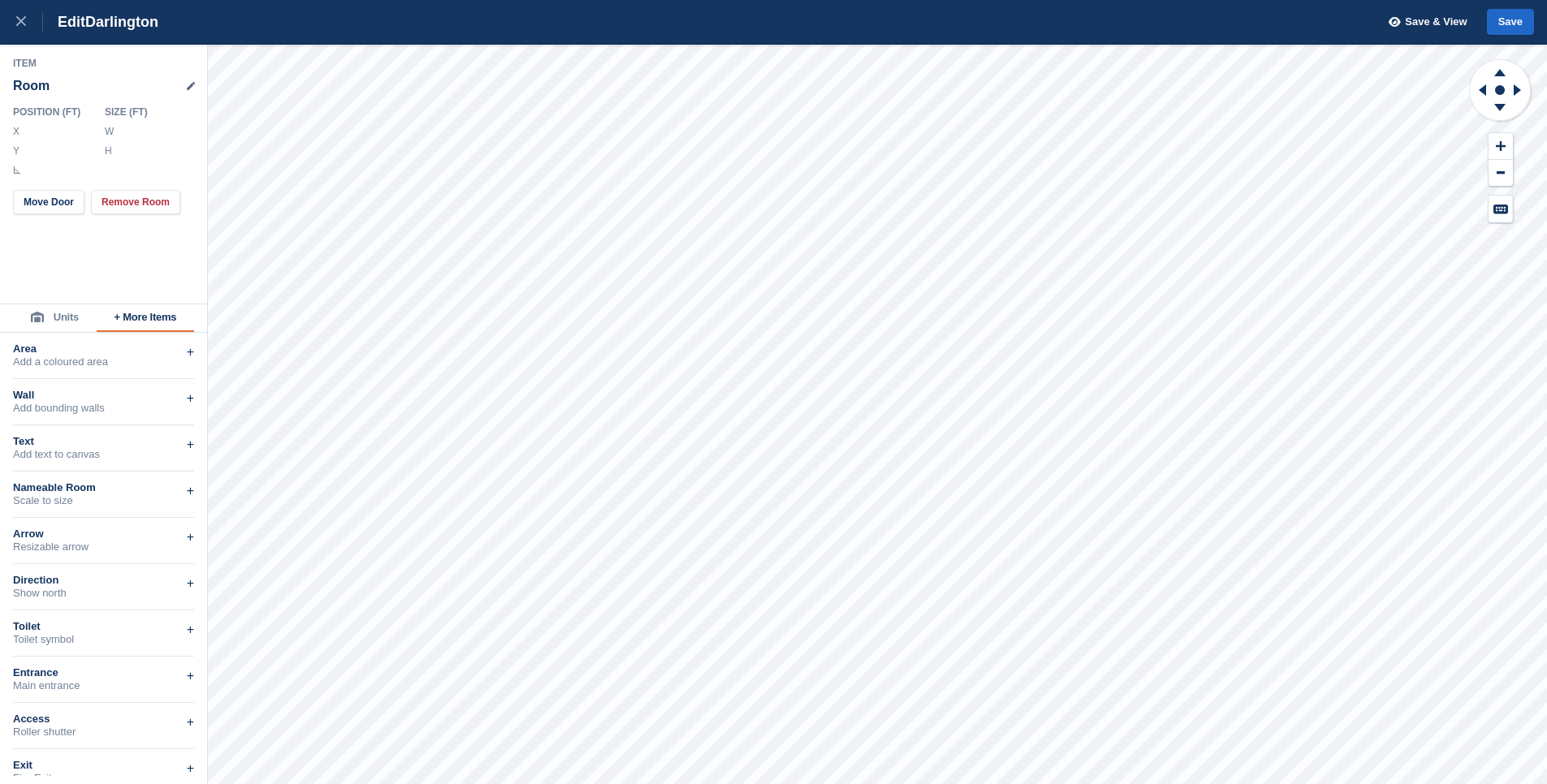 drag, startPoint x: 134, startPoint y: 126, endPoint x: 121, endPoint y: 128, distance: 13.15295 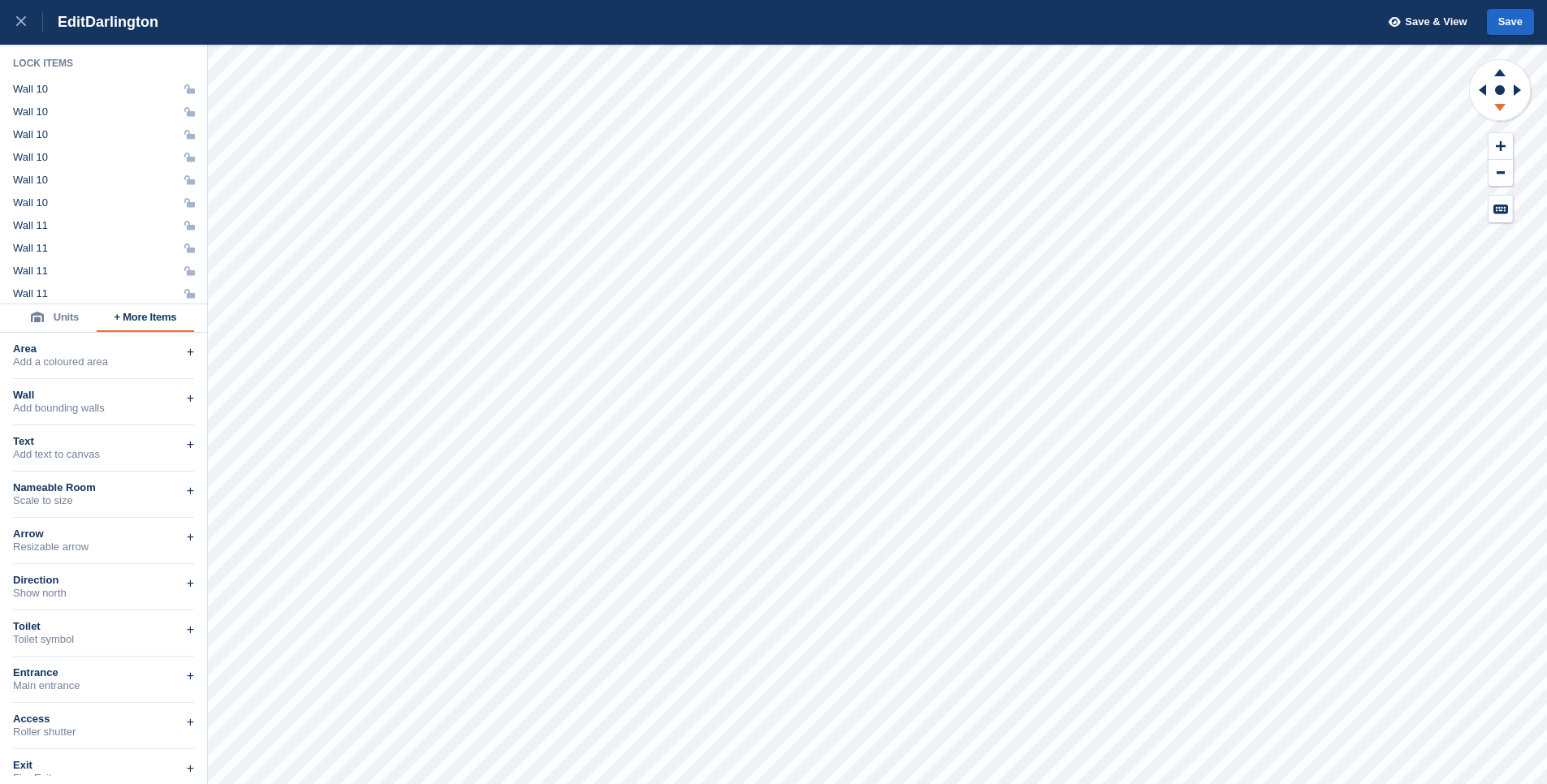 click 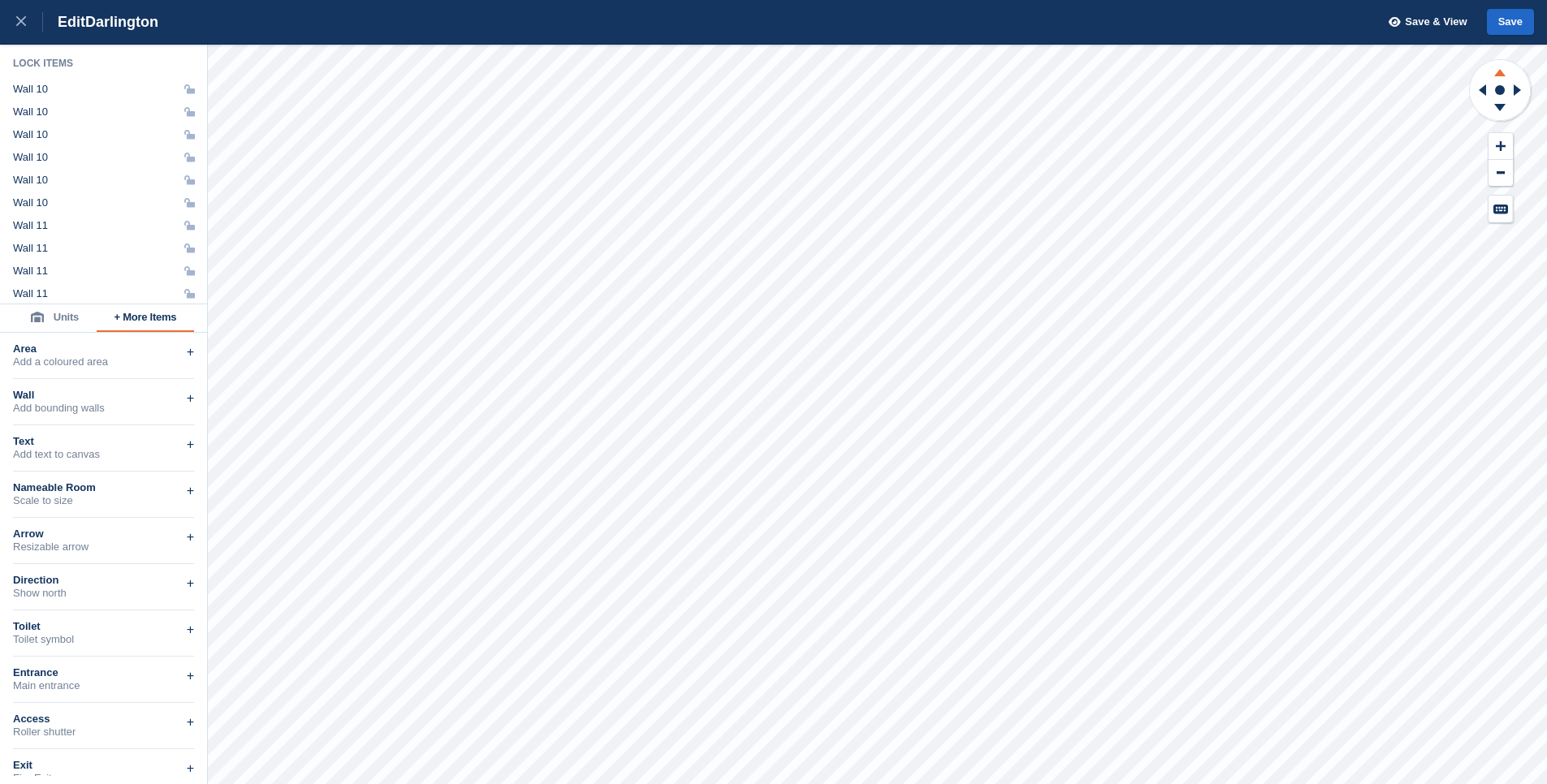 click 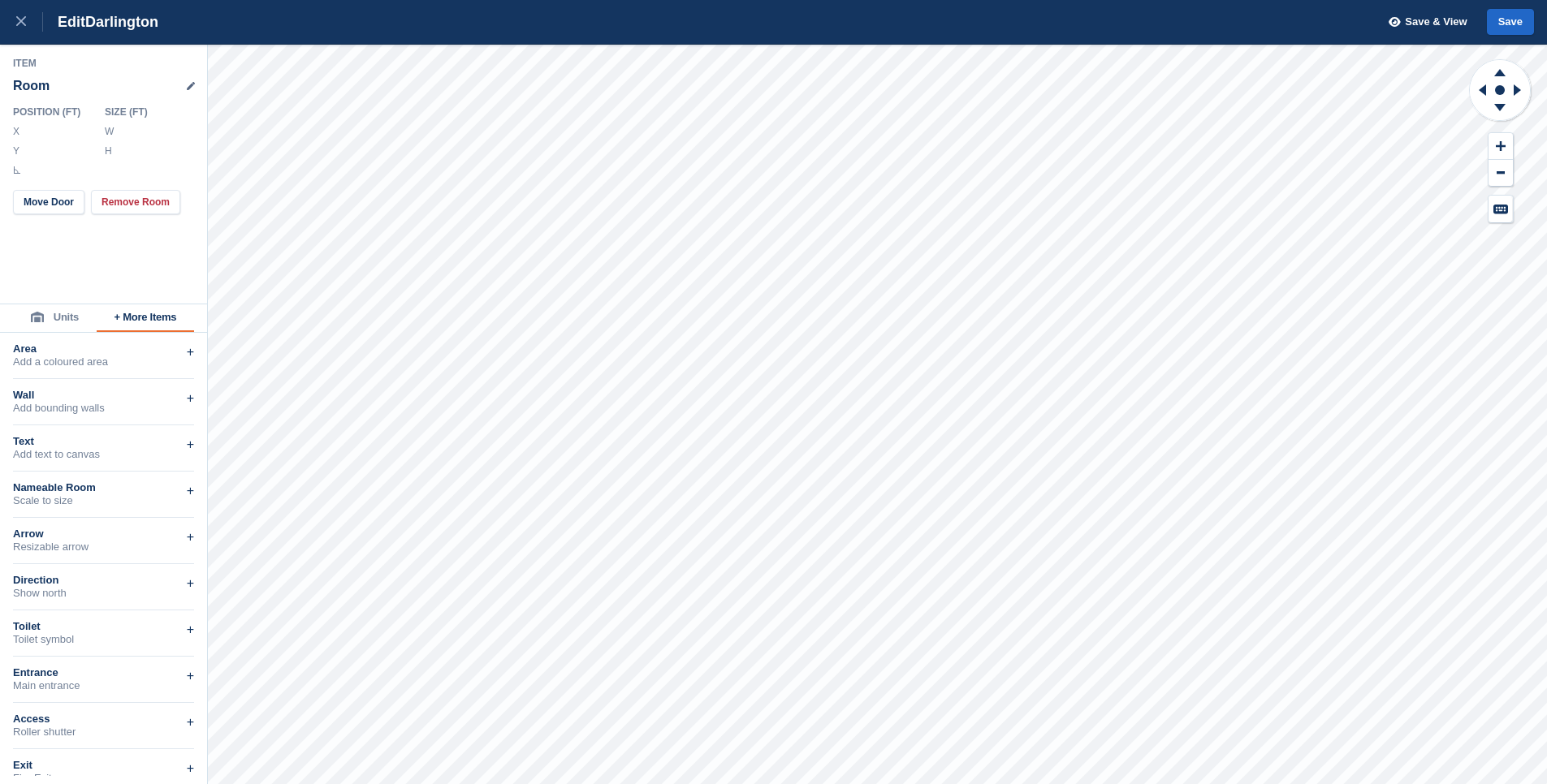 click on "*" at bounding box center [148, 151] 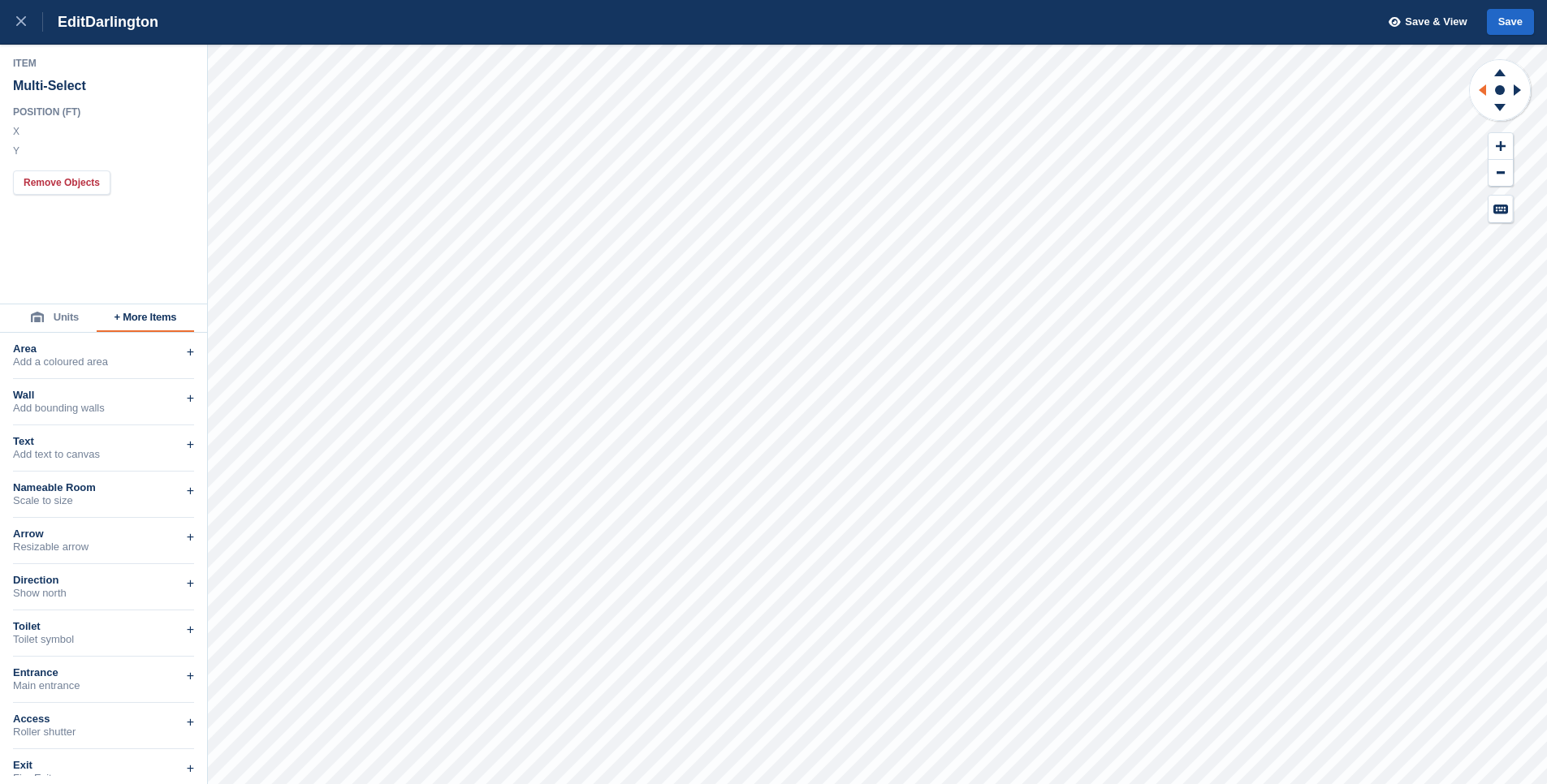 click 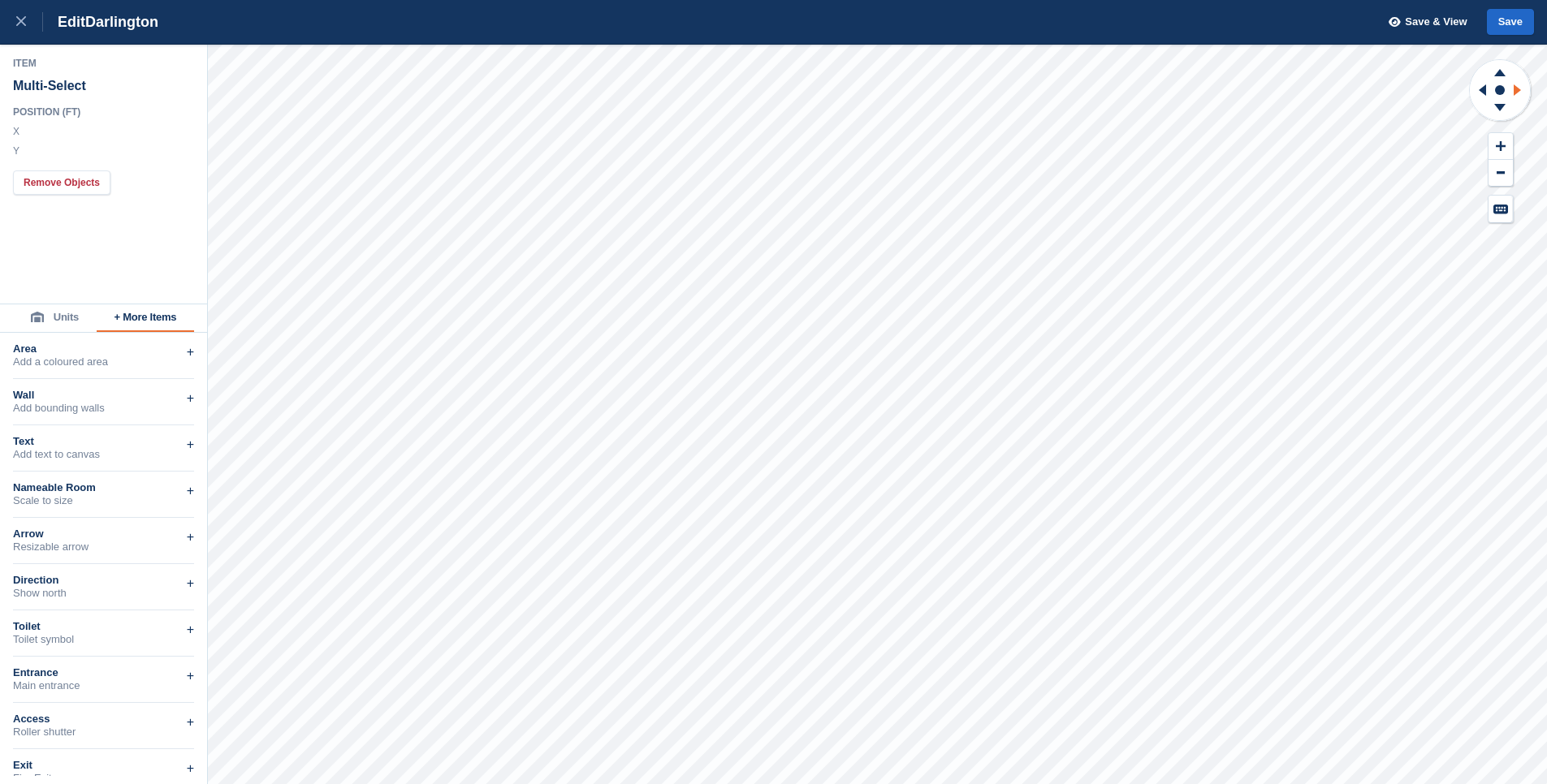 click 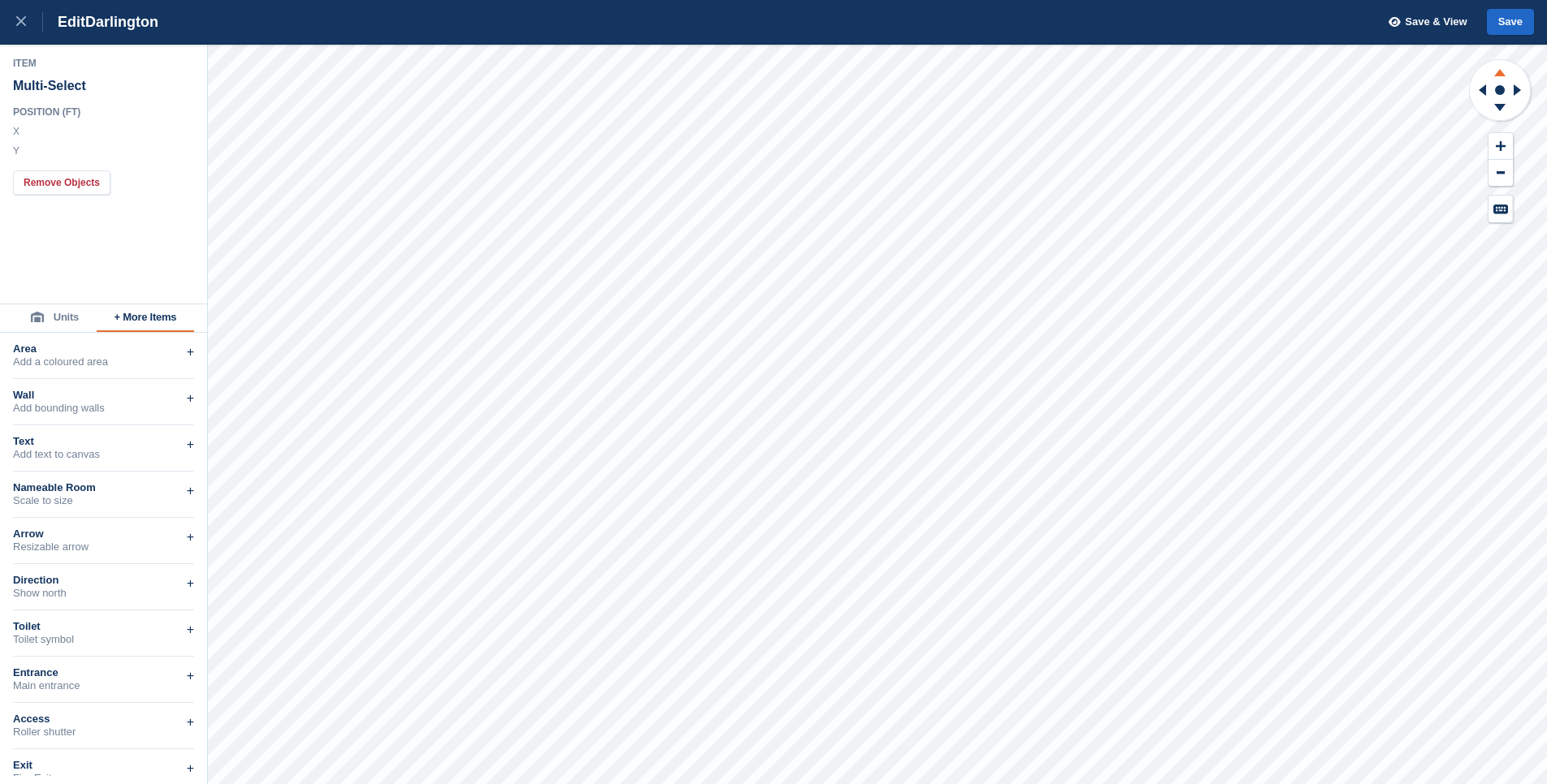 click 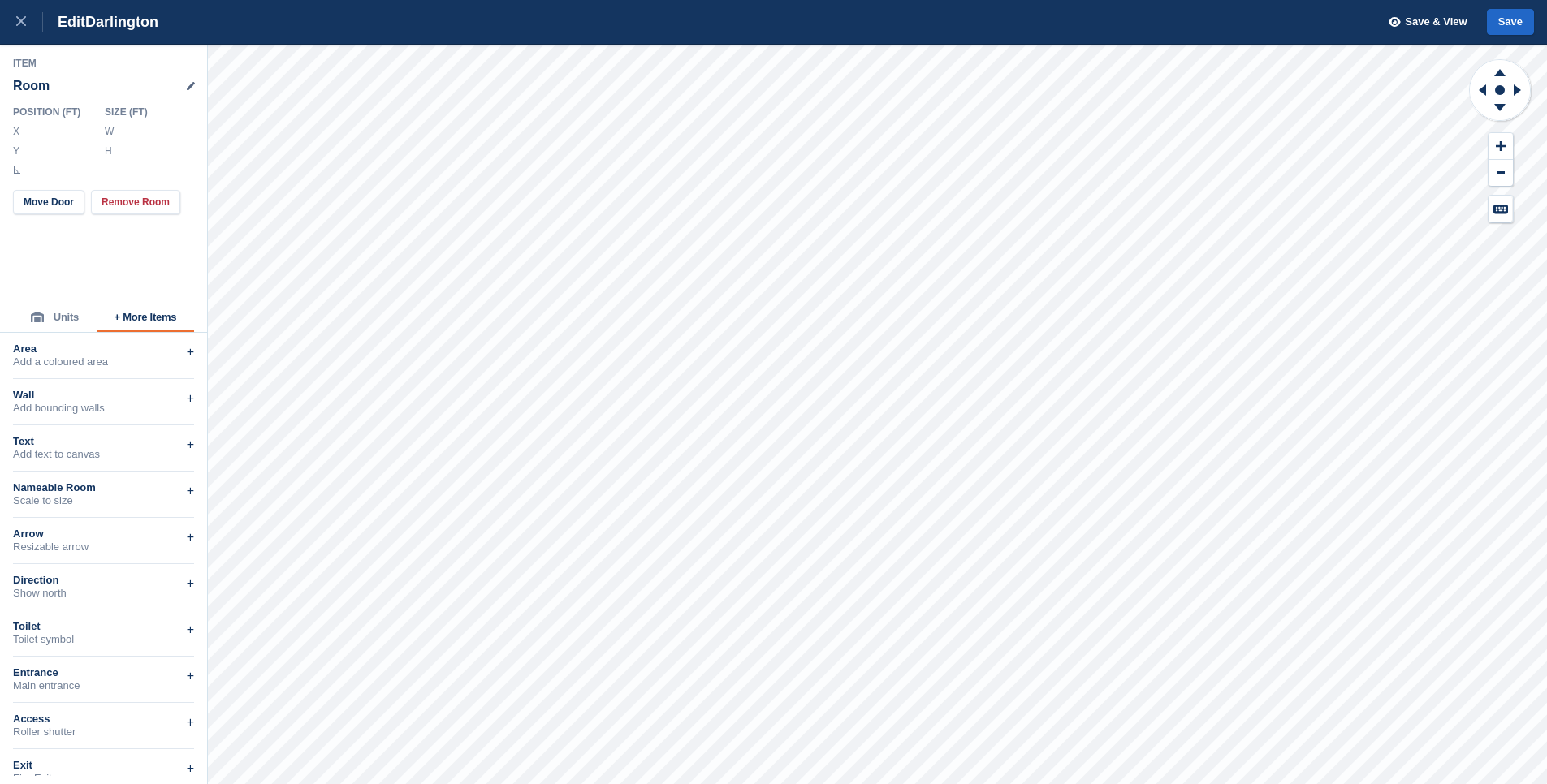 drag, startPoint x: 143, startPoint y: 150, endPoint x: 119, endPoint y: 157, distance: 25 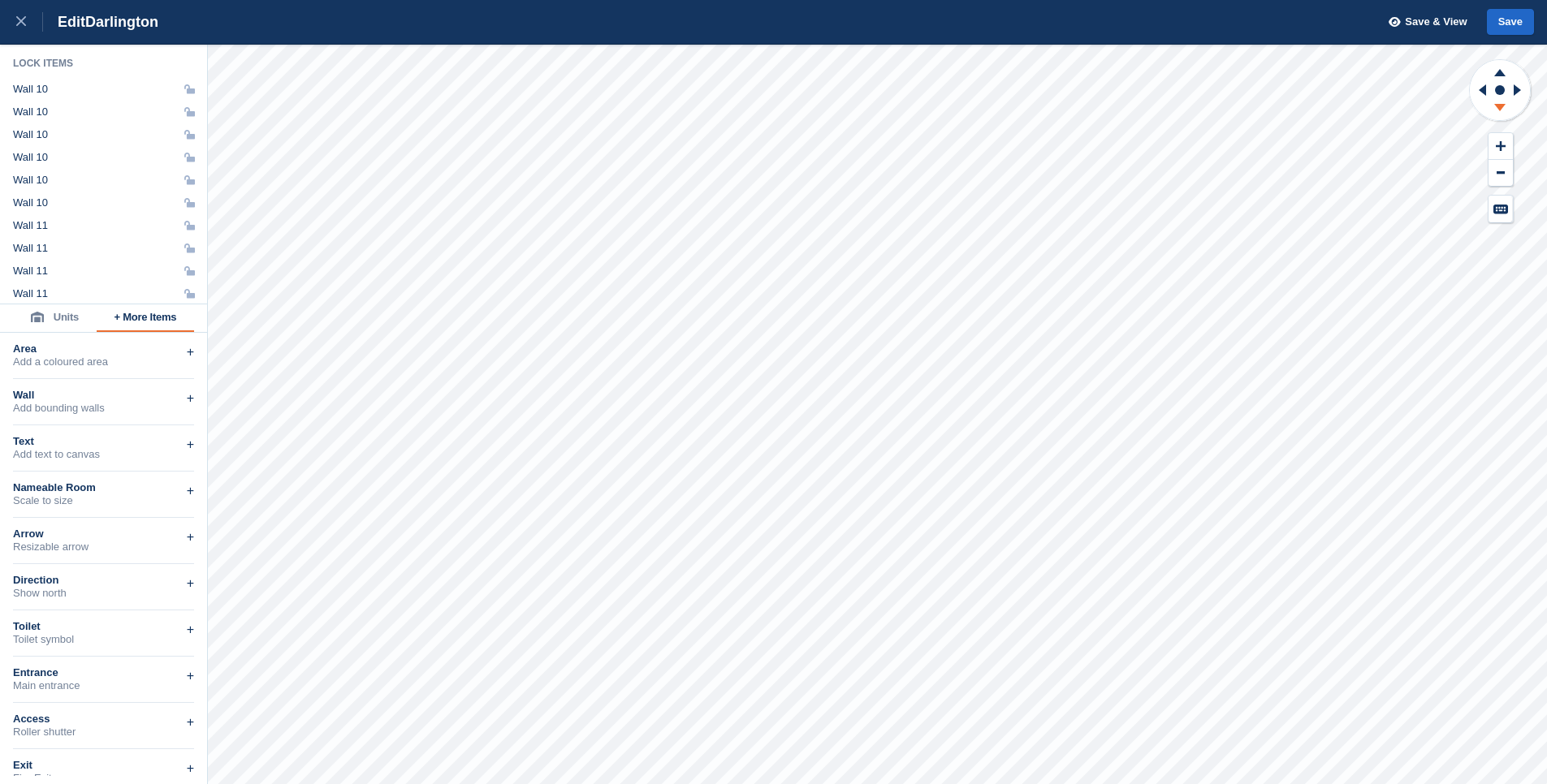 click 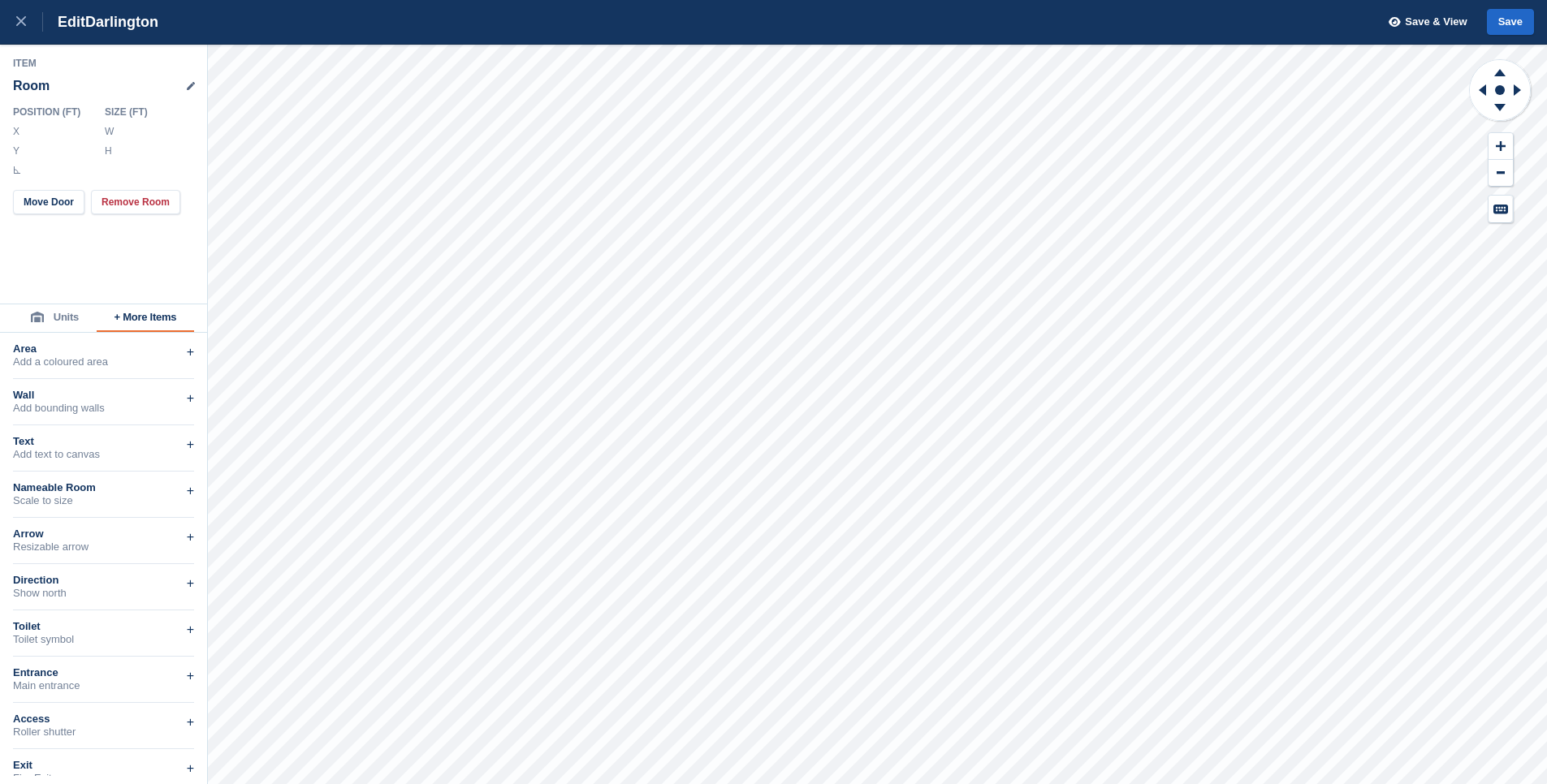 drag, startPoint x: 136, startPoint y: 131, endPoint x: 119, endPoint y: 132, distance: 17.029386 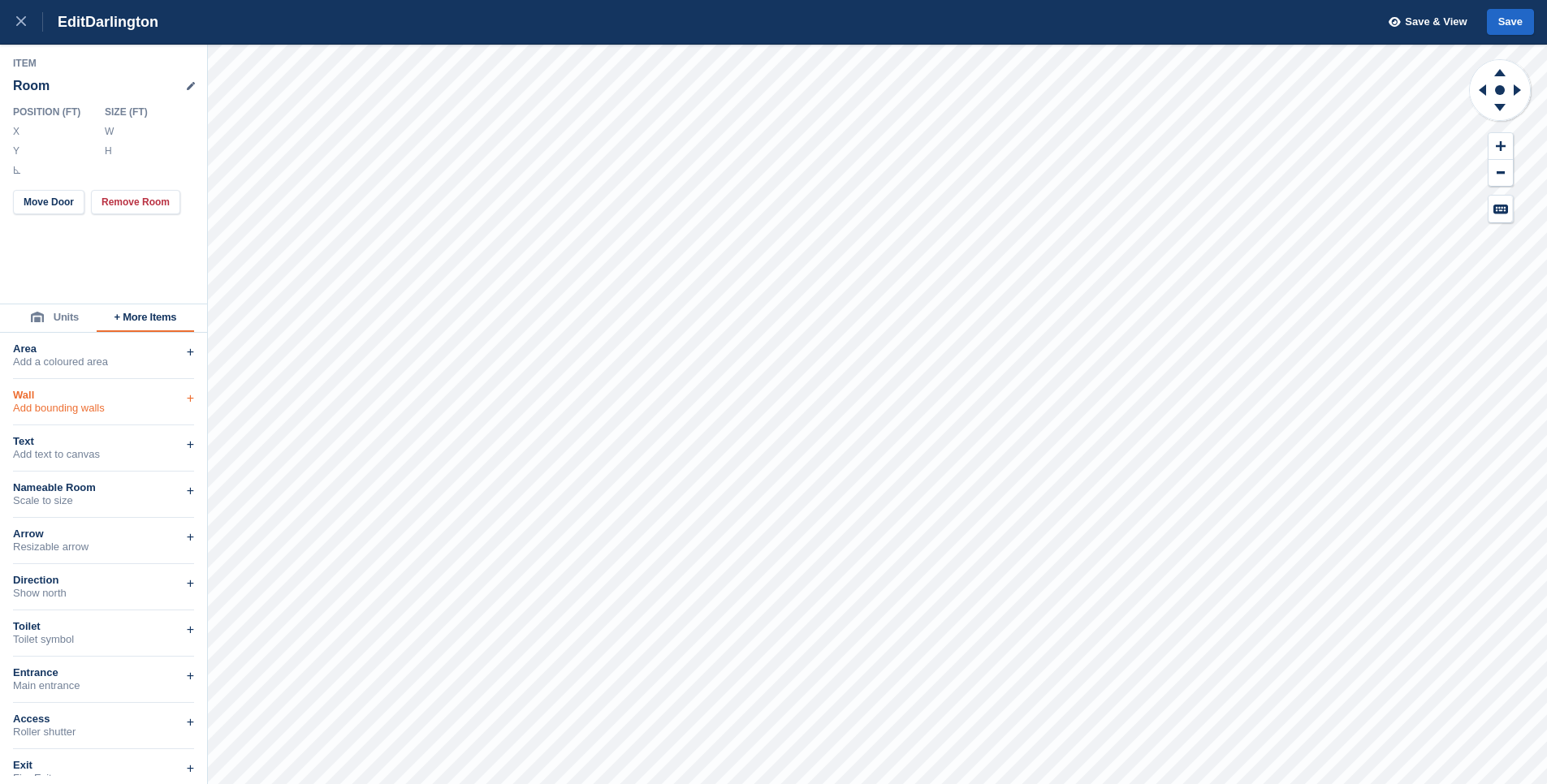 click on "Wall" at bounding box center (103, 395) 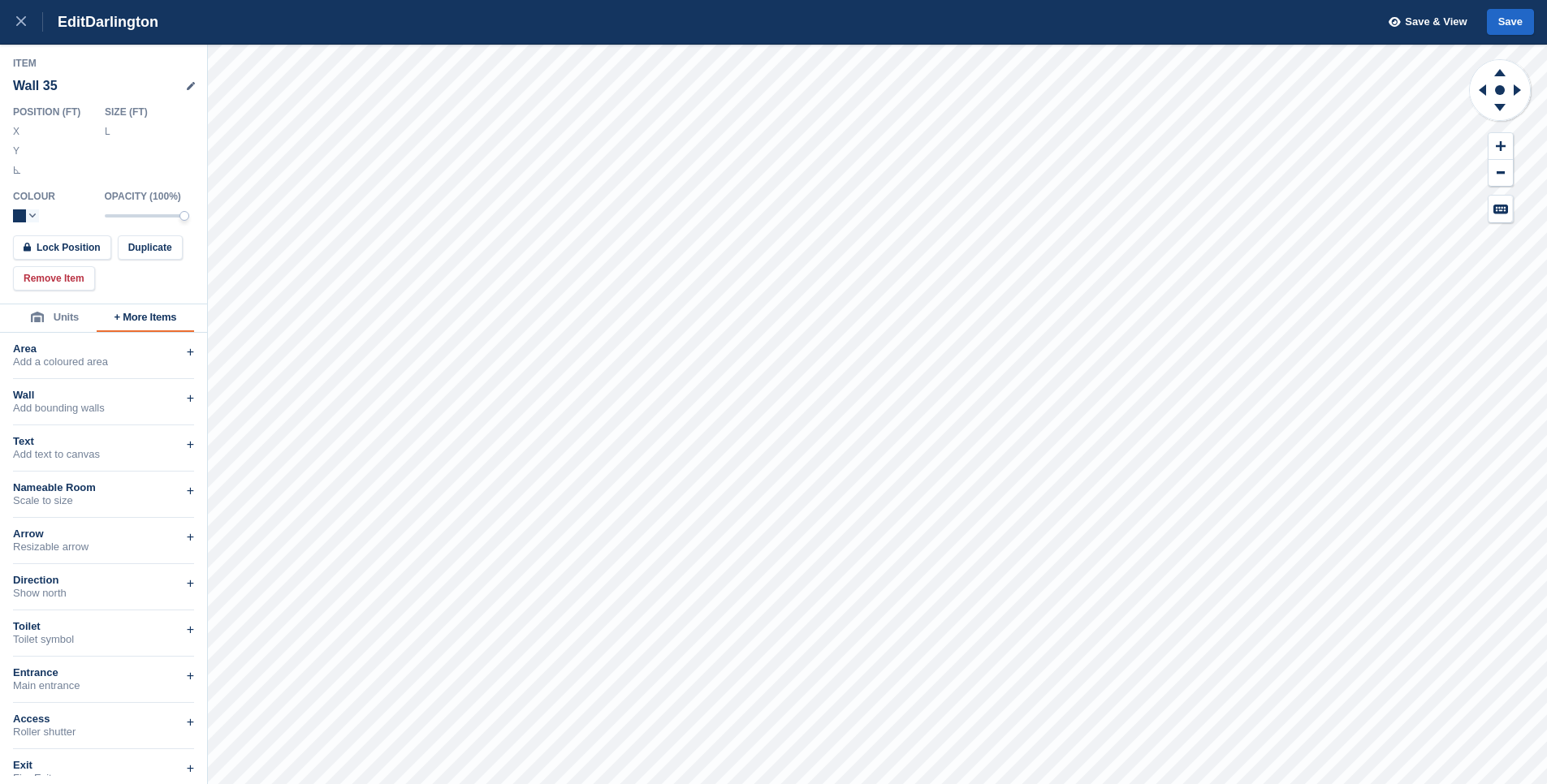 drag, startPoint x: 141, startPoint y: 128, endPoint x: 113, endPoint y: 130, distance: 28.071338 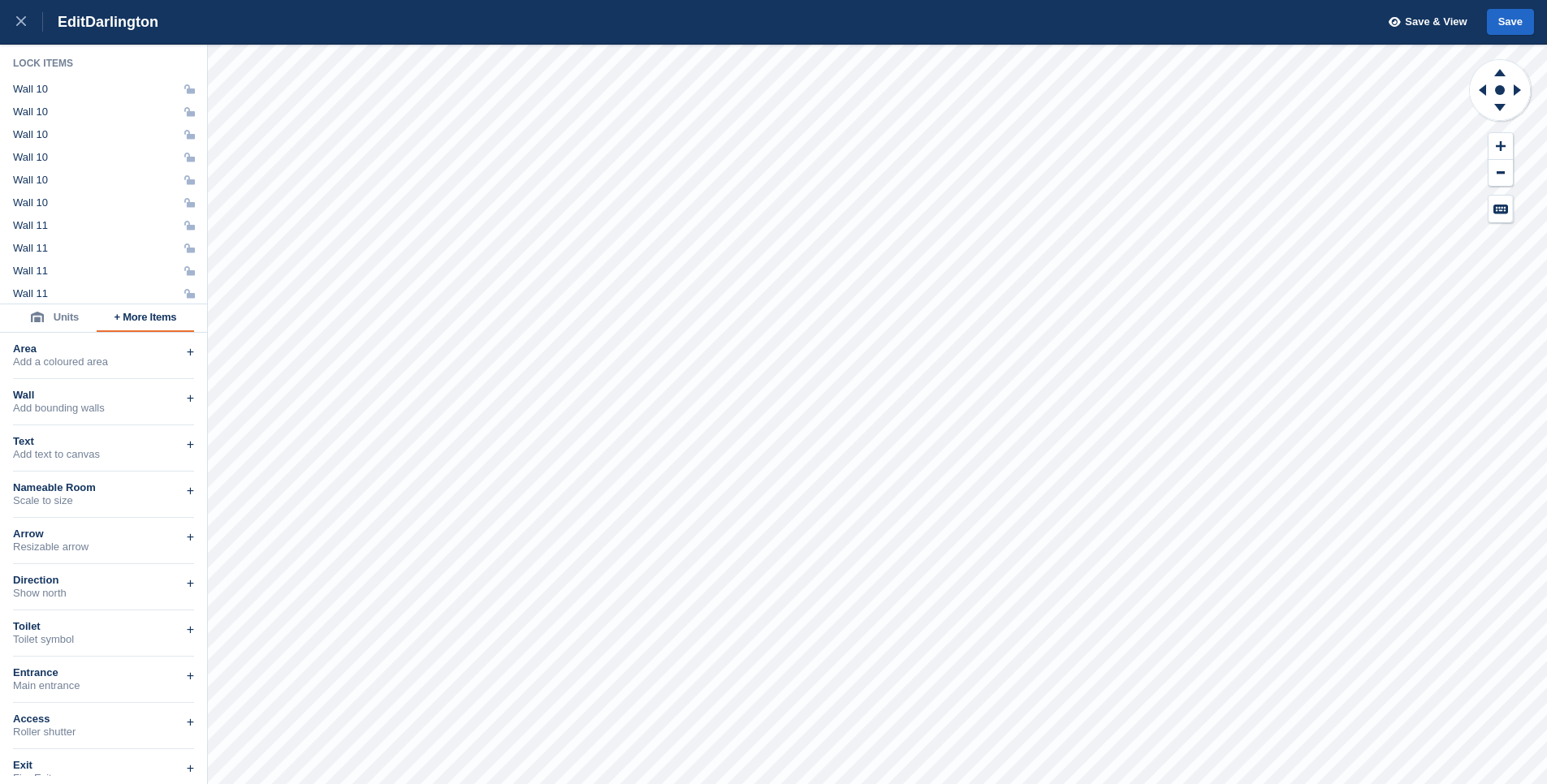 click on "Edit  Darlington Save & View Save Lock Items Wall 10 Wall 10 Wall 10 Wall 10 Wall 10 Wall 10 Wall 11 Wall 11 Wall 11 Wall 11 Wall 11 Wall 11 Wall 11 Wall 11 Wall 11 Wall 11 Wall 11 Wall 11 Wall 12 Wall 12 Wall 12 Wall 12 Wall 13 Wall 13 Wall 14 Wall 14 Wall 15 Wall 16 Wall 16 Wall 16 Wall 16 Wall 16 Wall 17 Wall 17 Wall 18 Wall 19 Wall 19 Wall 20 Wall 20 Wall 21 Wall 22 Wall 22 Wall 22 Wall 22 Wall 23 Wall 23 Wall 23 Wall 23 Wall 24 Wall 24 Wall 24 Wall 24 Wall 25 Wall 25 Wall 25 Wall 25 Wall 26 Wall 27 Wall 28 218 ft Wall 30 Wall 31 Wall 32 Wall 33 Wall 34 Wall 34 Wall 34 Wall 35 Background Image Units + More Items Area Add a coloured area + Wall Add bounding walls + Text Add text to canvas + Nameable Room Scale to size + Arrow Resizable arrow + Direction Show north + Toilet Toilet symbol + Entrance Main entrance + Access Roller shutter + Exit Fire Exit + Lift Elevator entrance + Stairs Stairway access + Trolleys Storage Point + Electrical Fuse board + Fire Extinguisher Safety + Camera CCTV + + +" at bounding box center (773, 392) 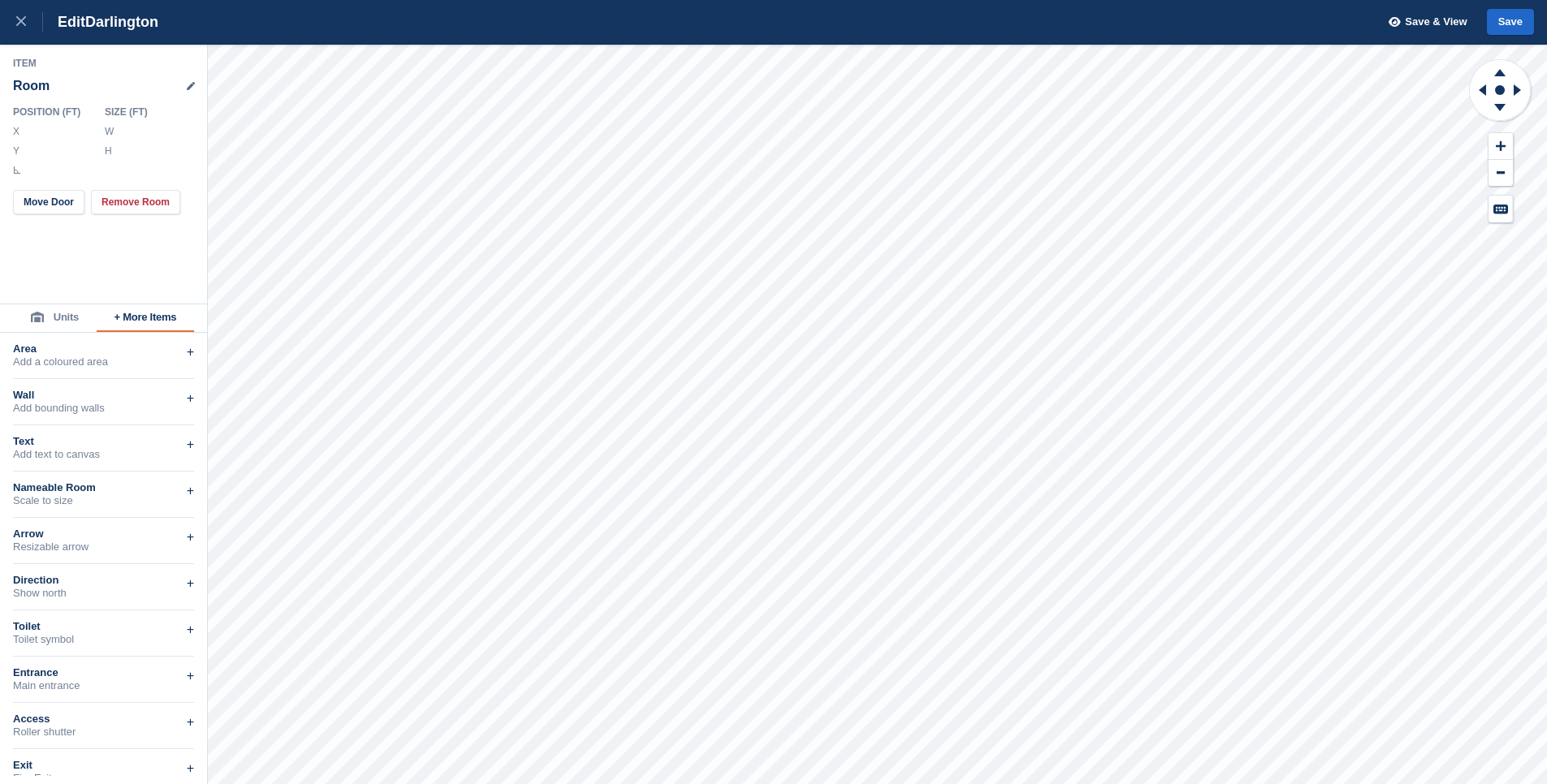 drag, startPoint x: 132, startPoint y: 130, endPoint x: 121, endPoint y: 131, distance: 11.045361 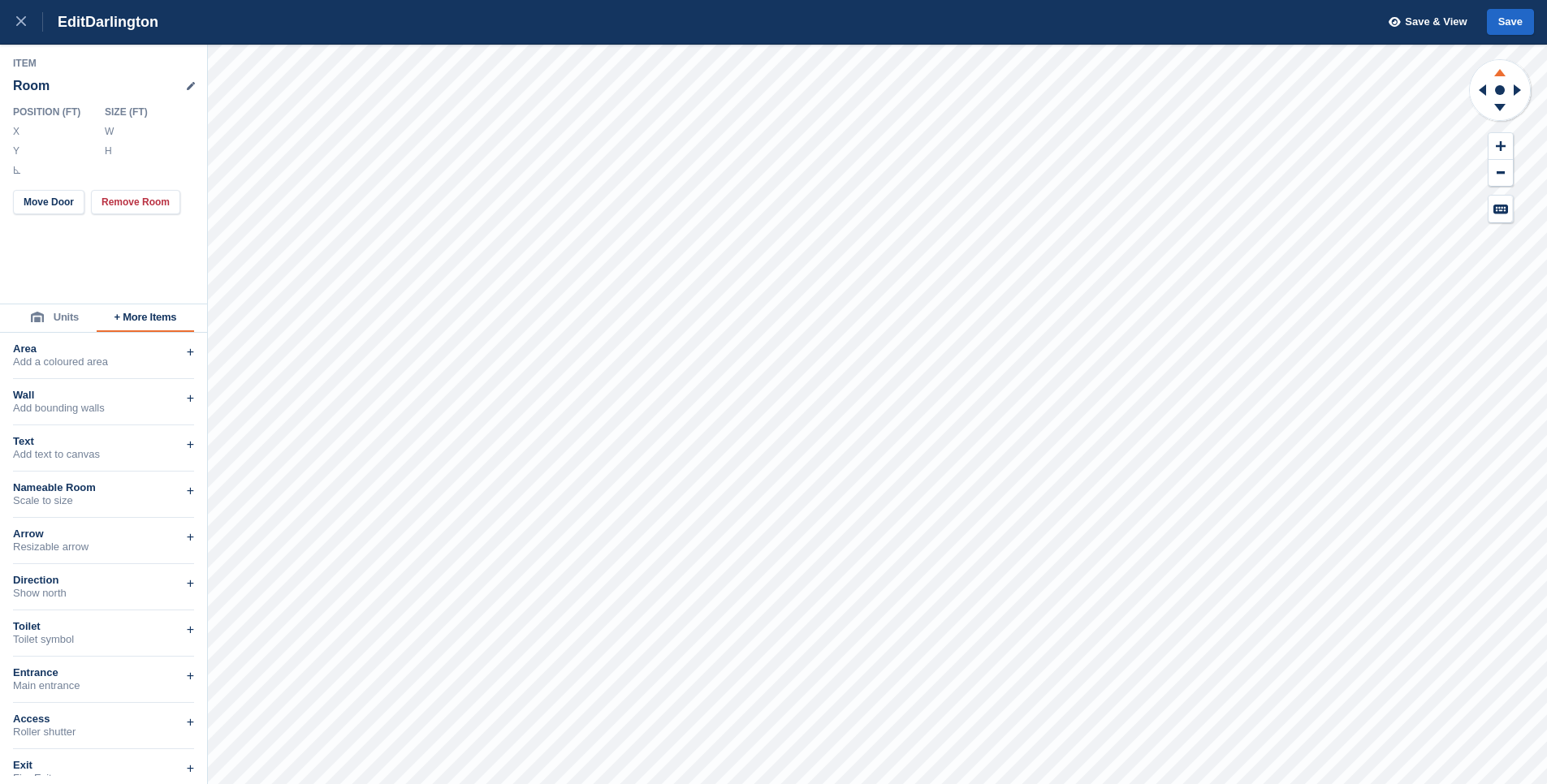click 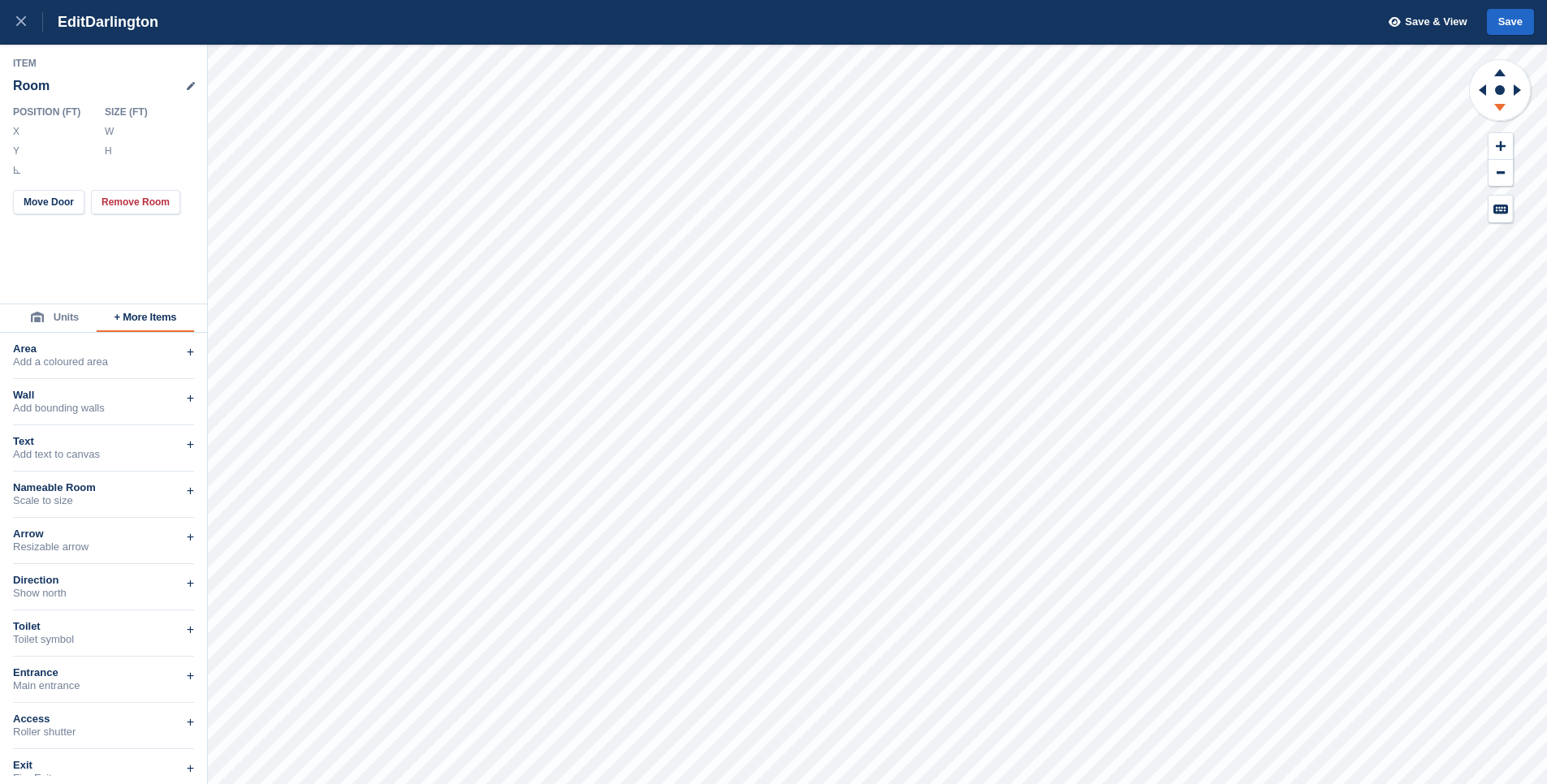 click 